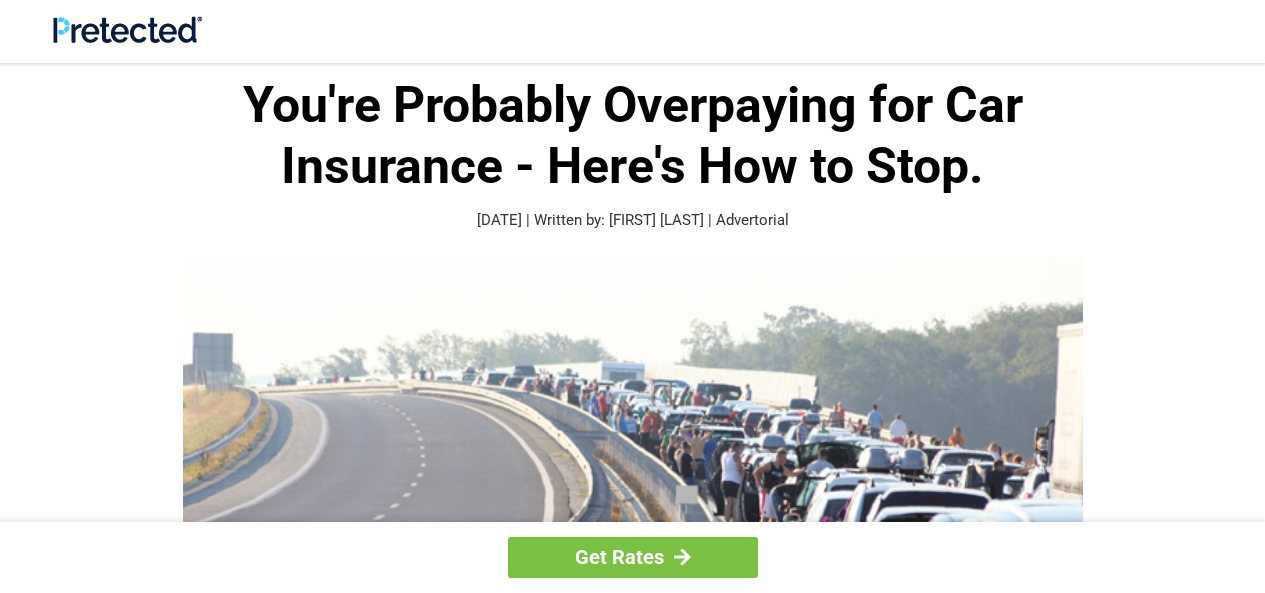 scroll, scrollTop: 0, scrollLeft: 0, axis: both 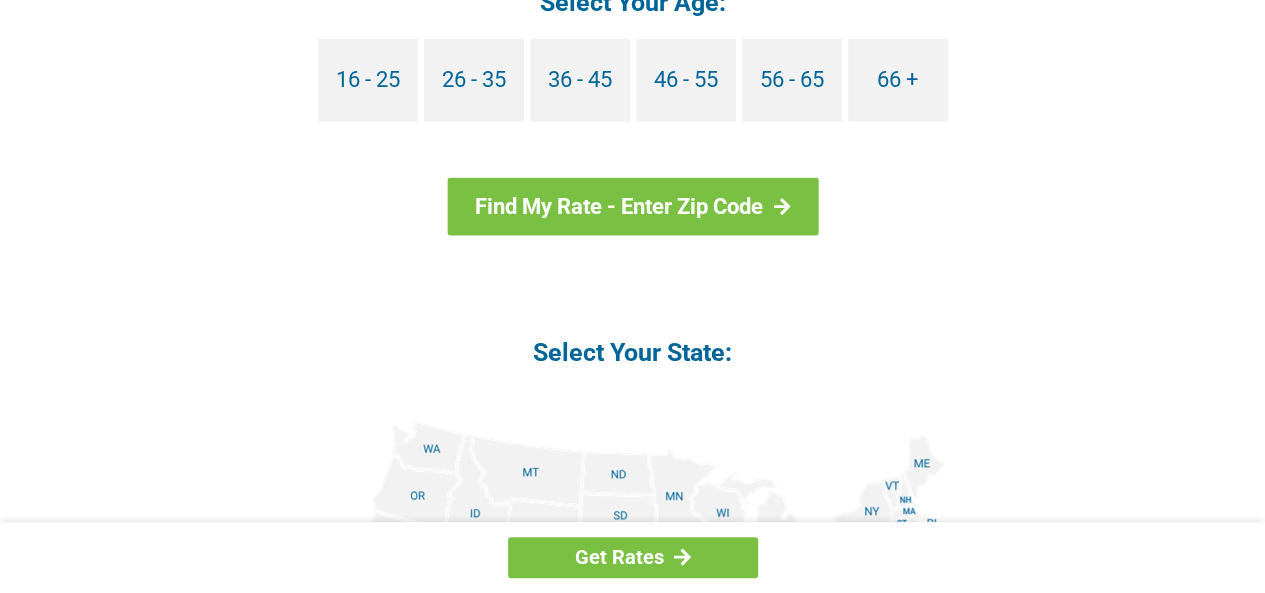 click on "Select Your Age:
16 - 25
26 - 35
36 - 45
46 - 55
56 - 65
66 +
Find My Rate - Enter Zip Code
Select Your State:
Enter your ZIP code to compare your different options and stop overpaying!
You have to be out of your mind to ignore this and keep paying over inflated rates.
Get Rates" at bounding box center (633, 567) 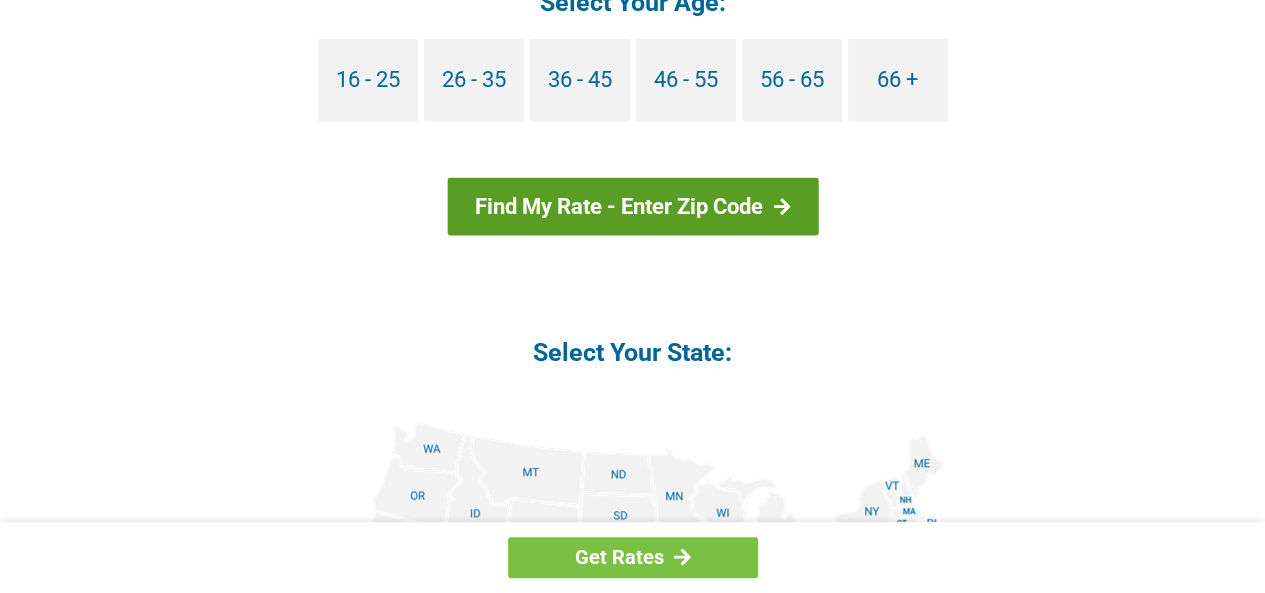 click on "Find My Rate - Enter Zip Code" at bounding box center (632, 207) 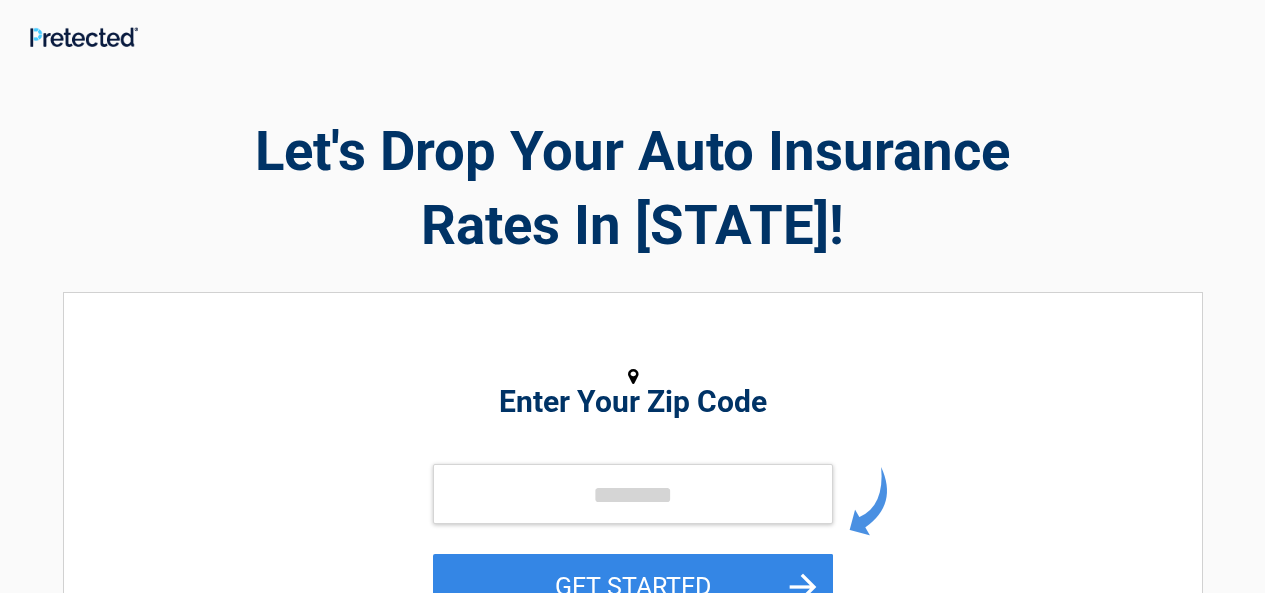 scroll, scrollTop: 0, scrollLeft: 0, axis: both 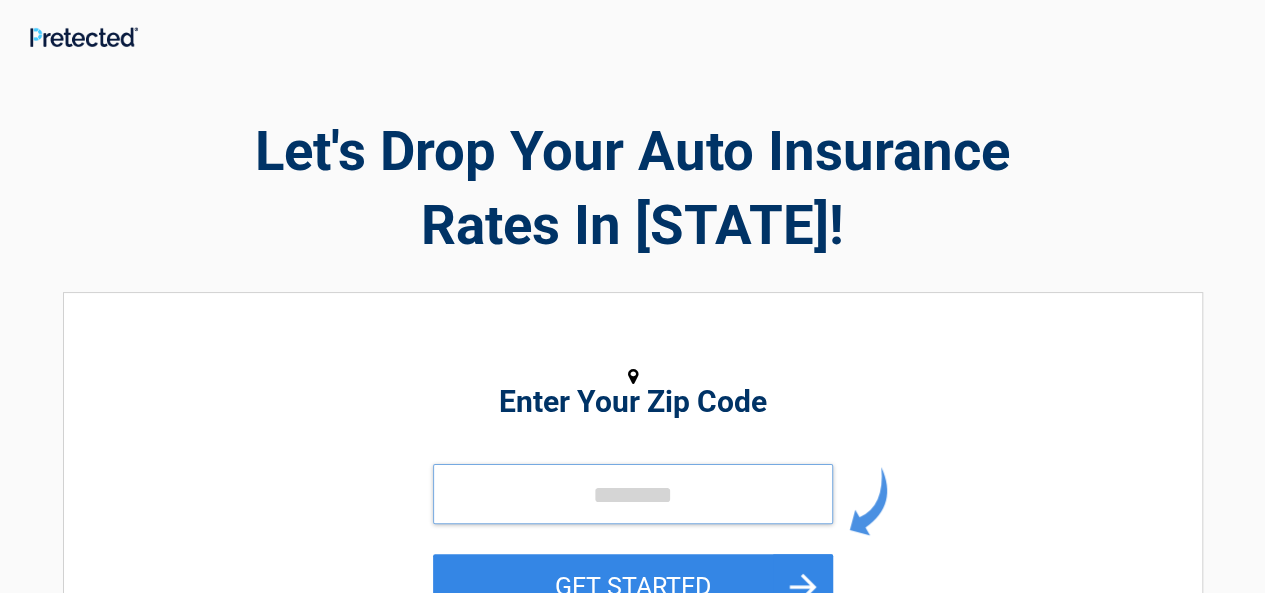 click at bounding box center [633, 494] 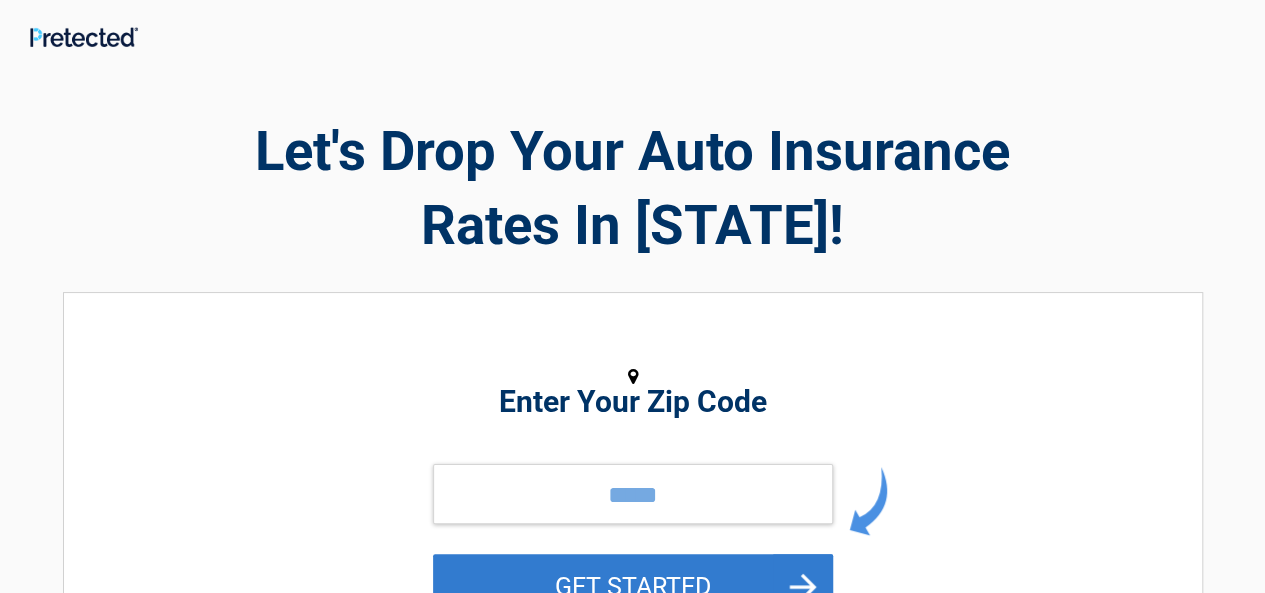click on "GET STARTED" at bounding box center [633, 586] 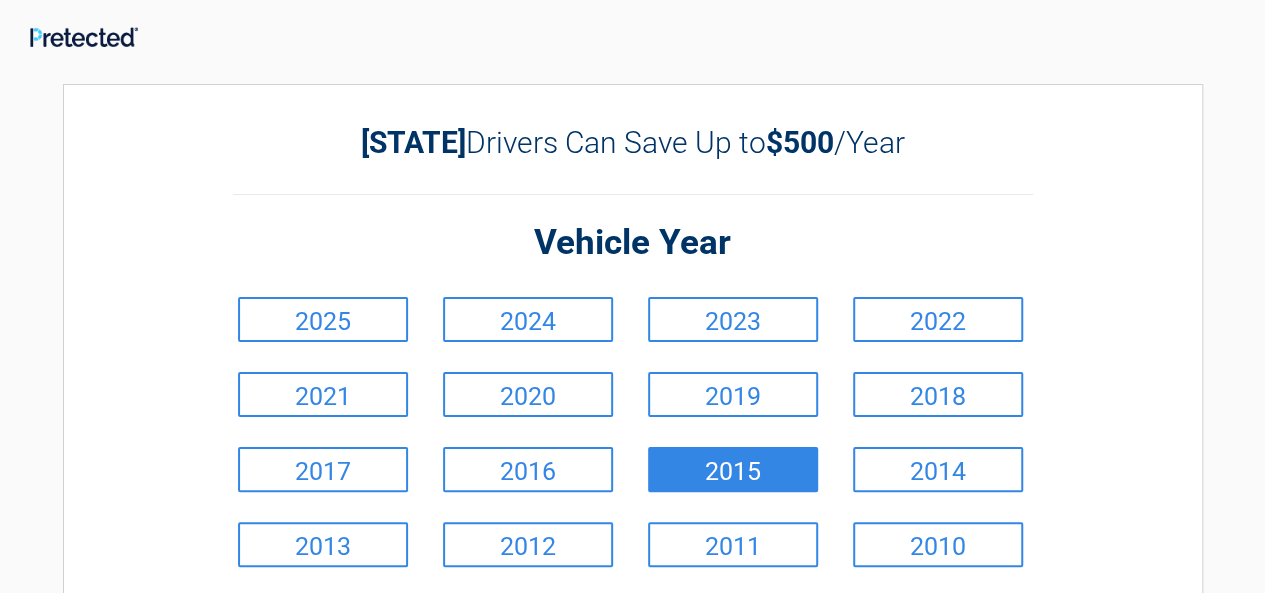 click on "2015" at bounding box center (733, 469) 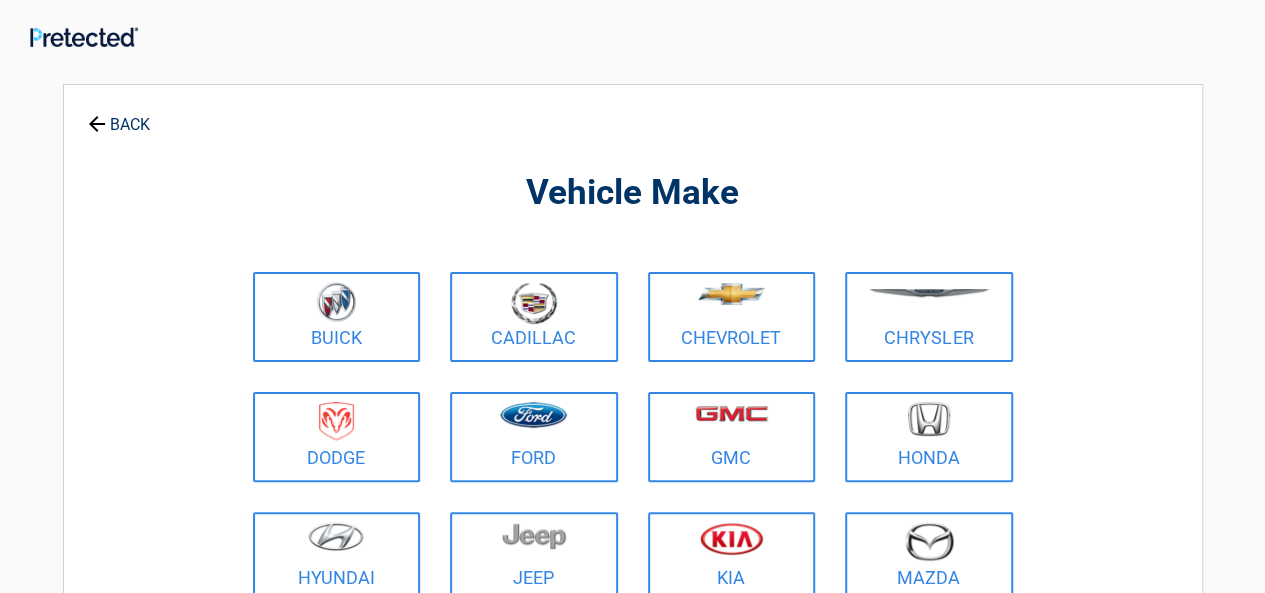 scroll, scrollTop: 518, scrollLeft: 0, axis: vertical 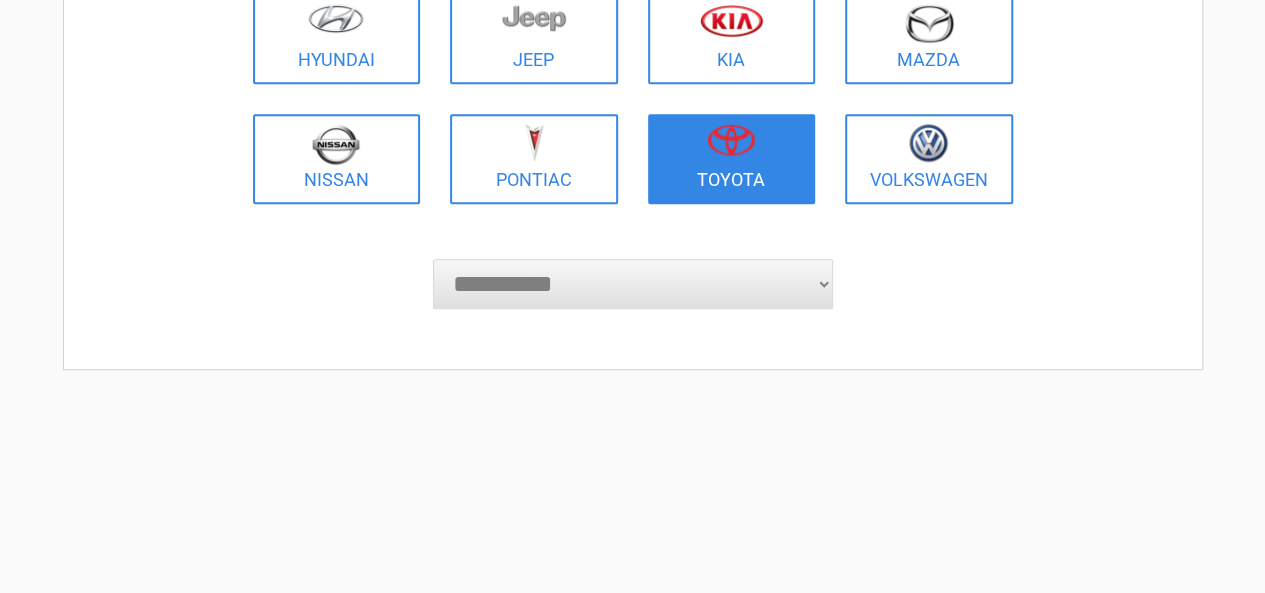 click at bounding box center [732, 146] 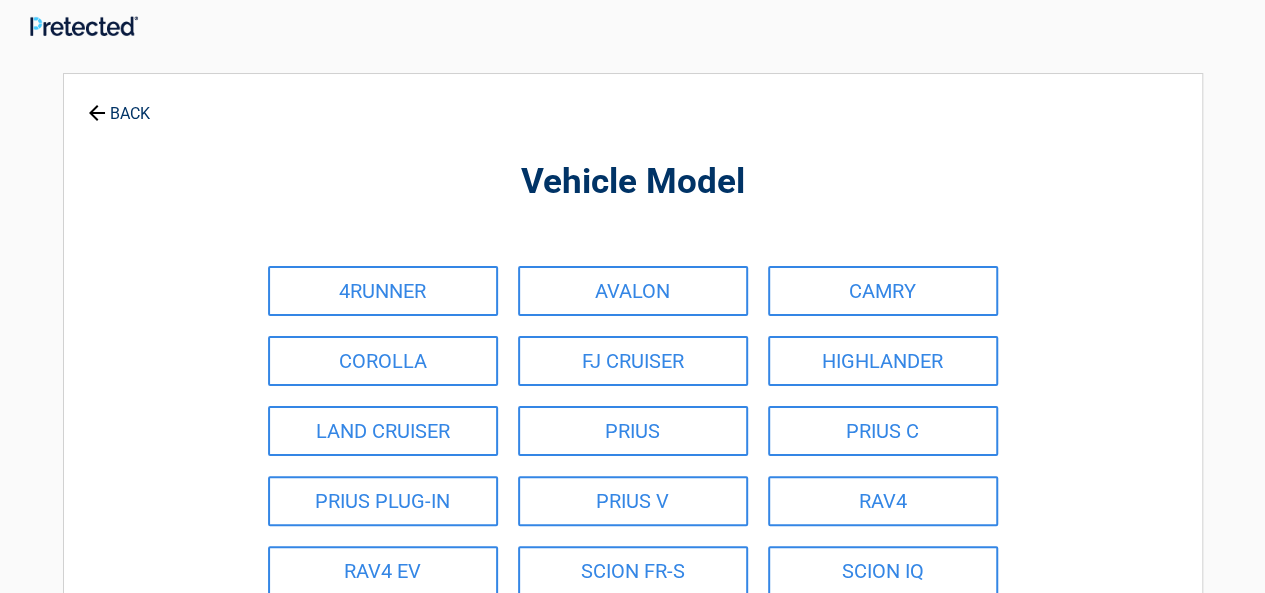scroll, scrollTop: 0, scrollLeft: 0, axis: both 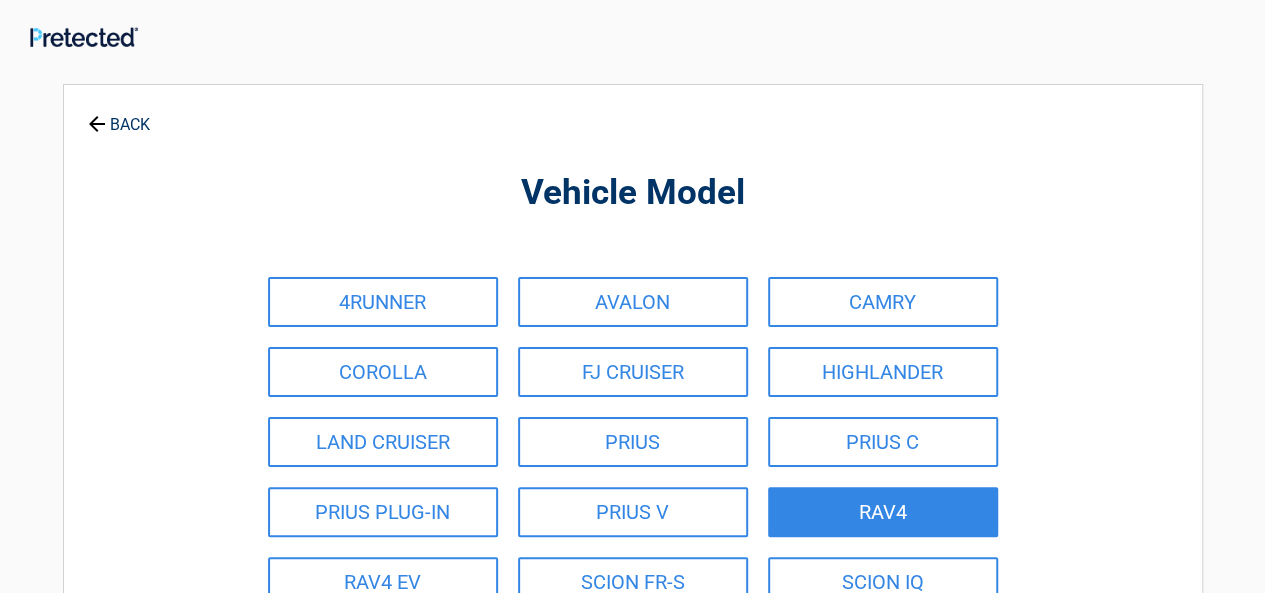 click on "RAV4" at bounding box center [883, 512] 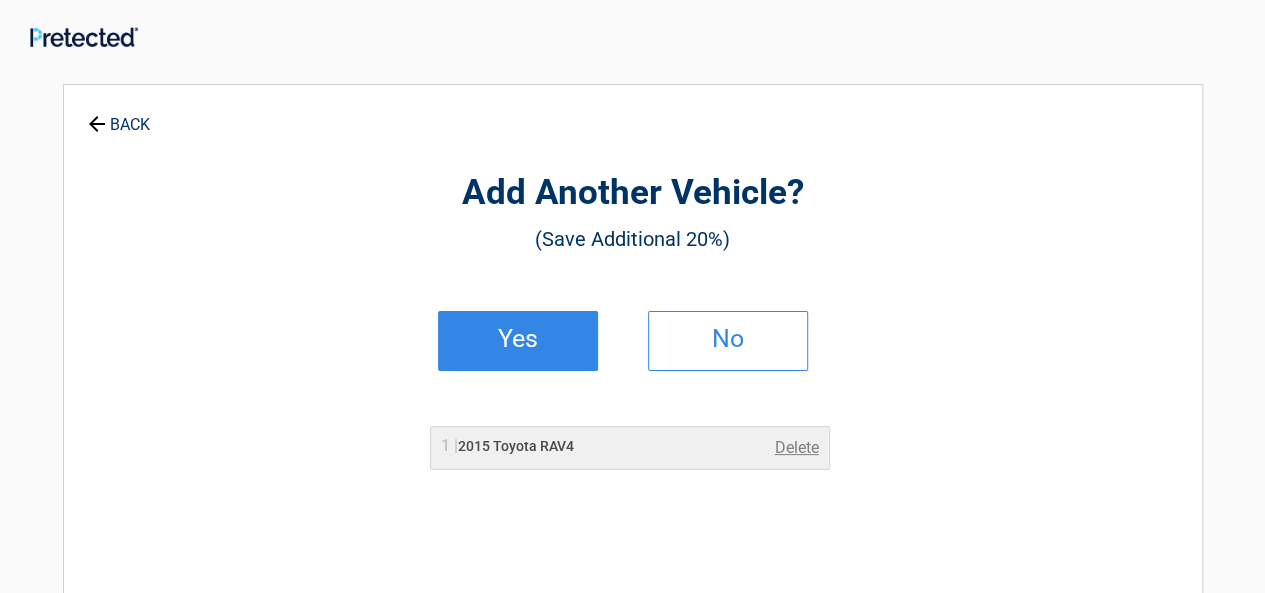 click on "Yes" at bounding box center [518, 339] 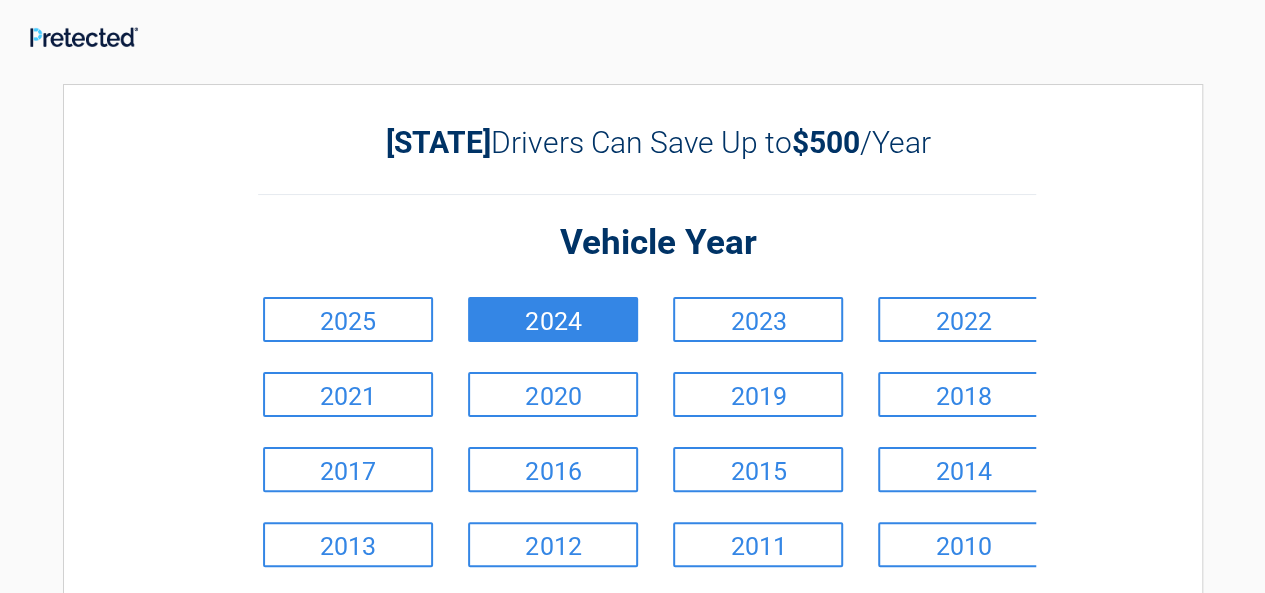 click on "2024" at bounding box center (553, 319) 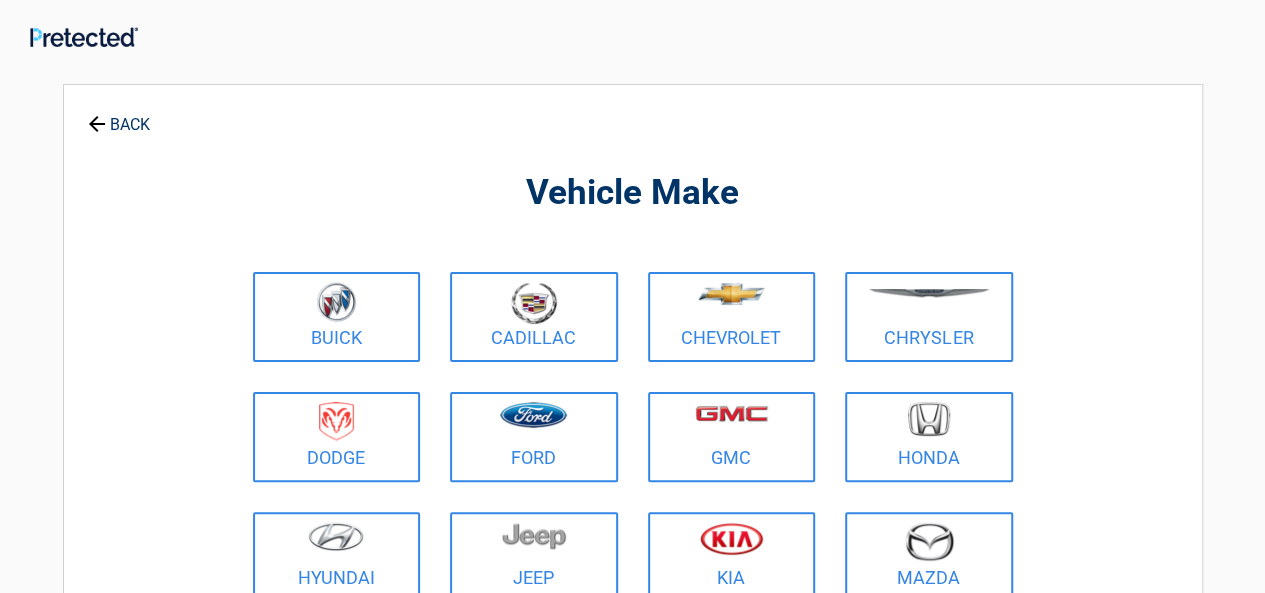 click on "BACK" at bounding box center (119, 115) 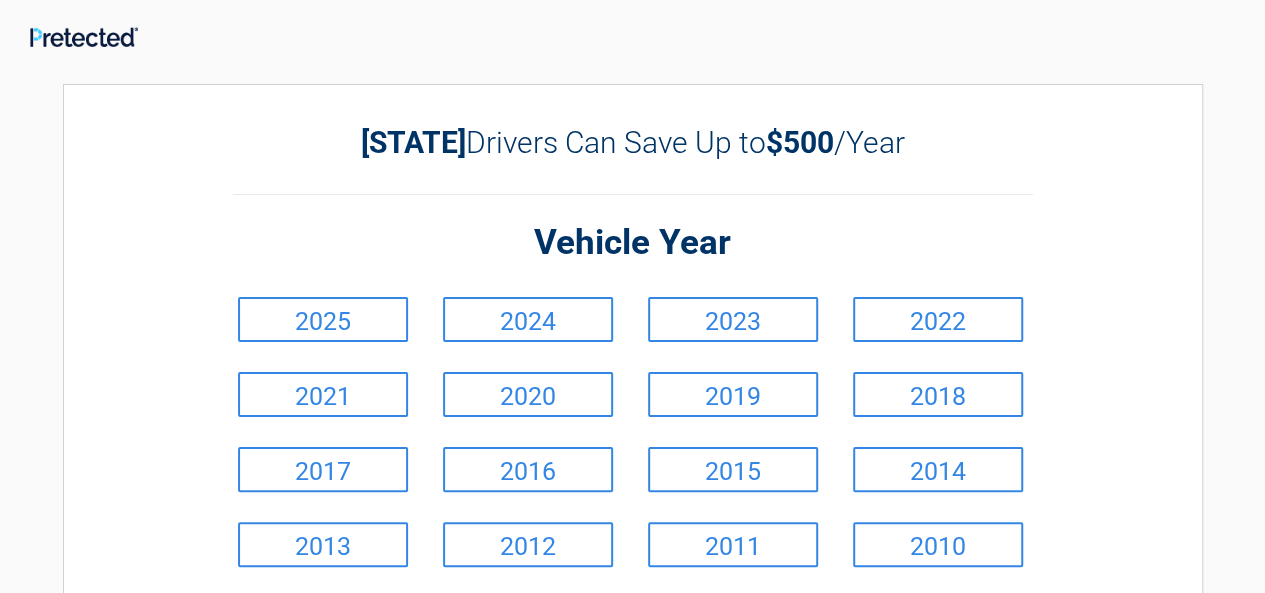 click on "**********" at bounding box center (632, 585) 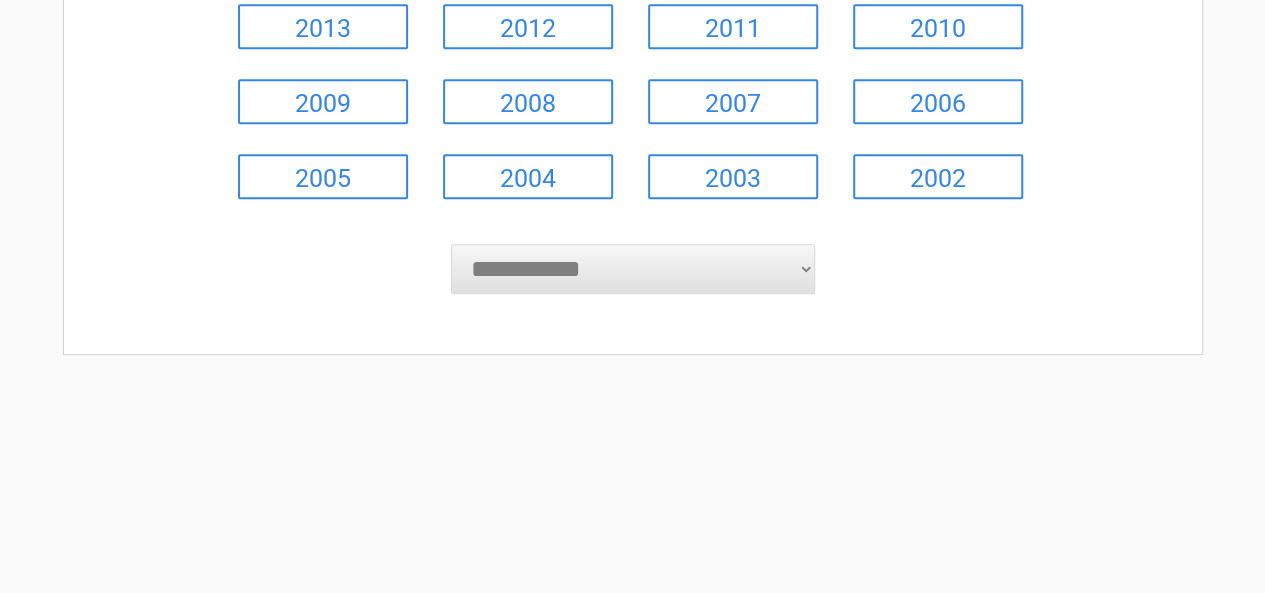 click on "**********" at bounding box center (633, 269) 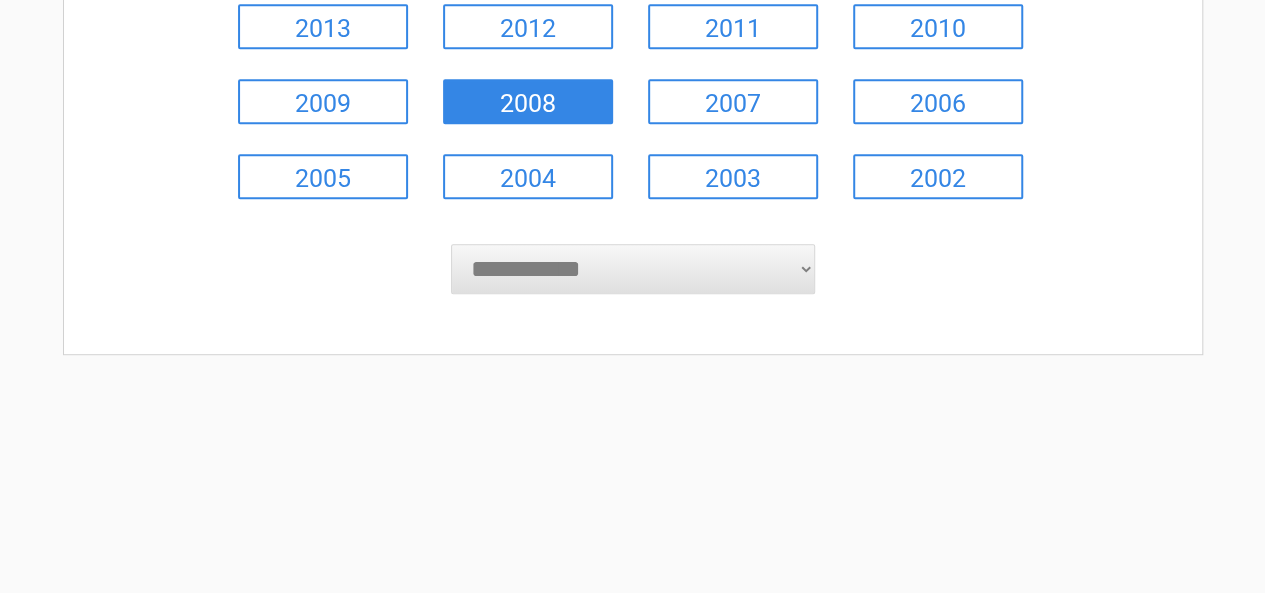 click on "2008" at bounding box center (528, 101) 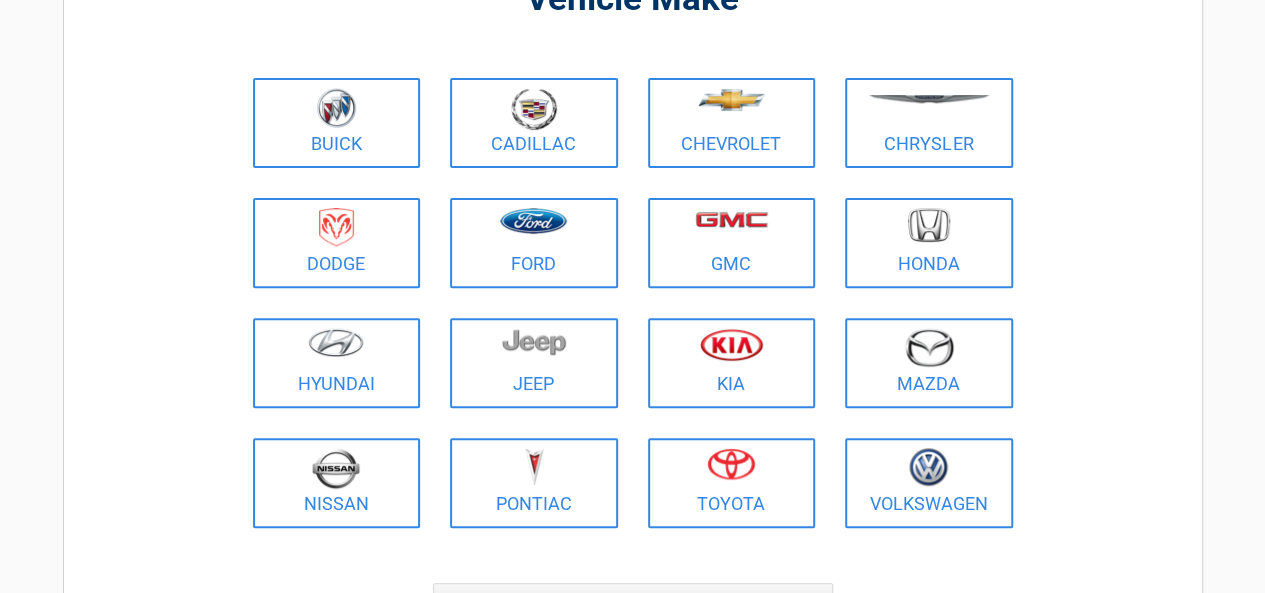 scroll, scrollTop: 0, scrollLeft: 0, axis: both 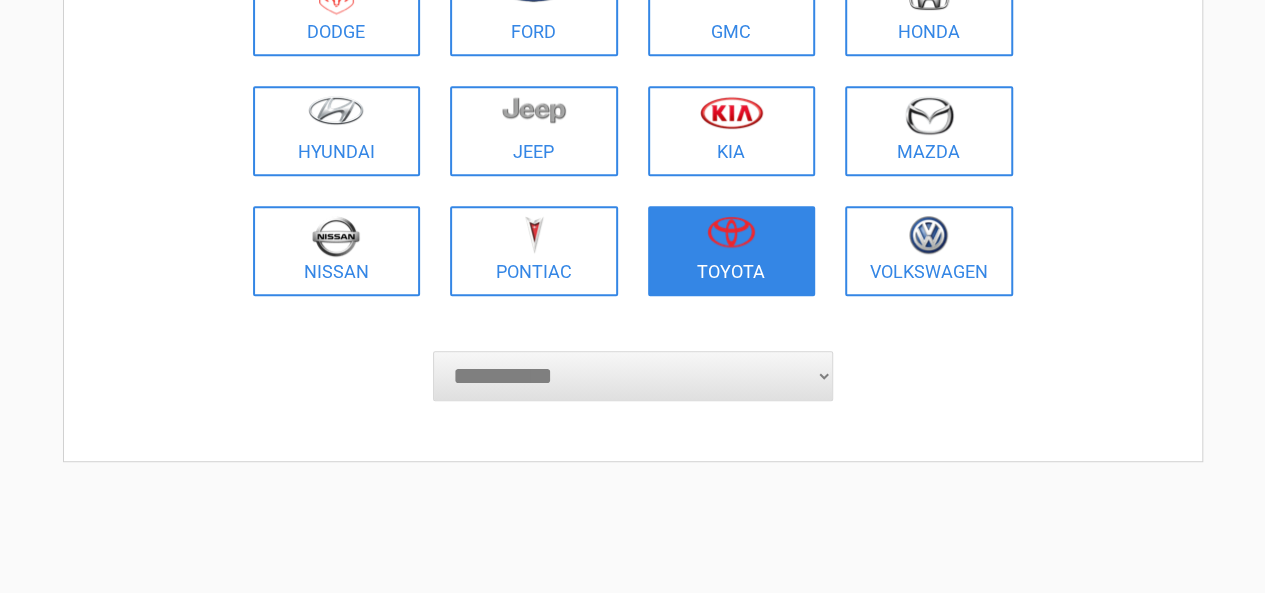 click on "Toyota" at bounding box center (732, 251) 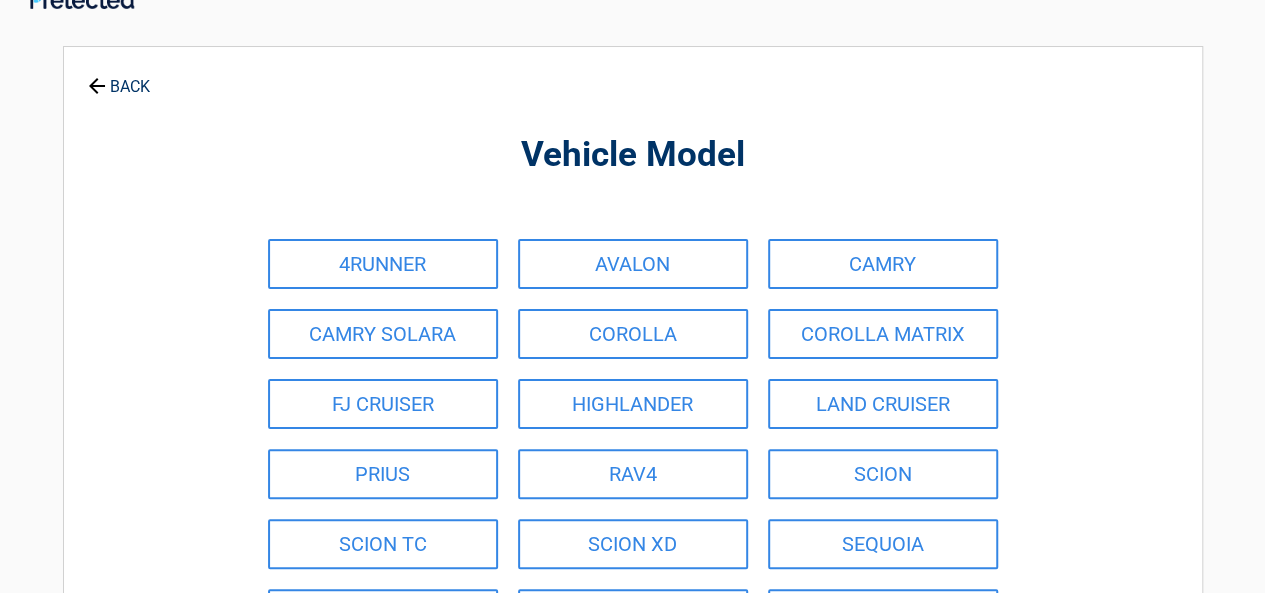 scroll, scrollTop: 0, scrollLeft: 0, axis: both 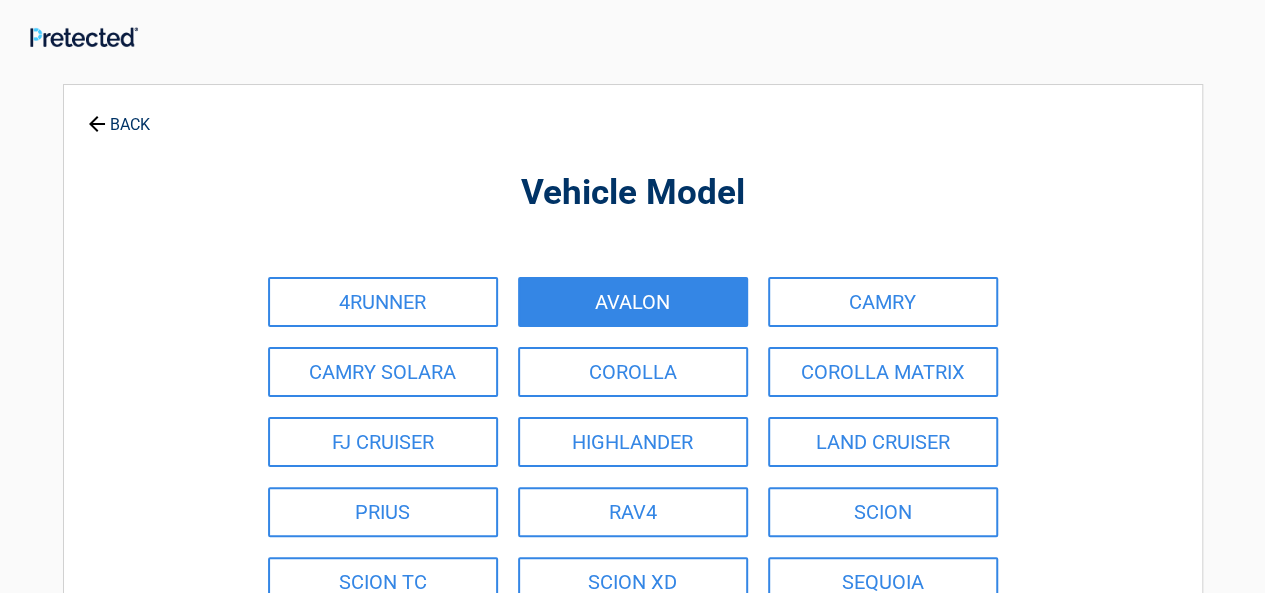 click on "AVALON" at bounding box center [633, 302] 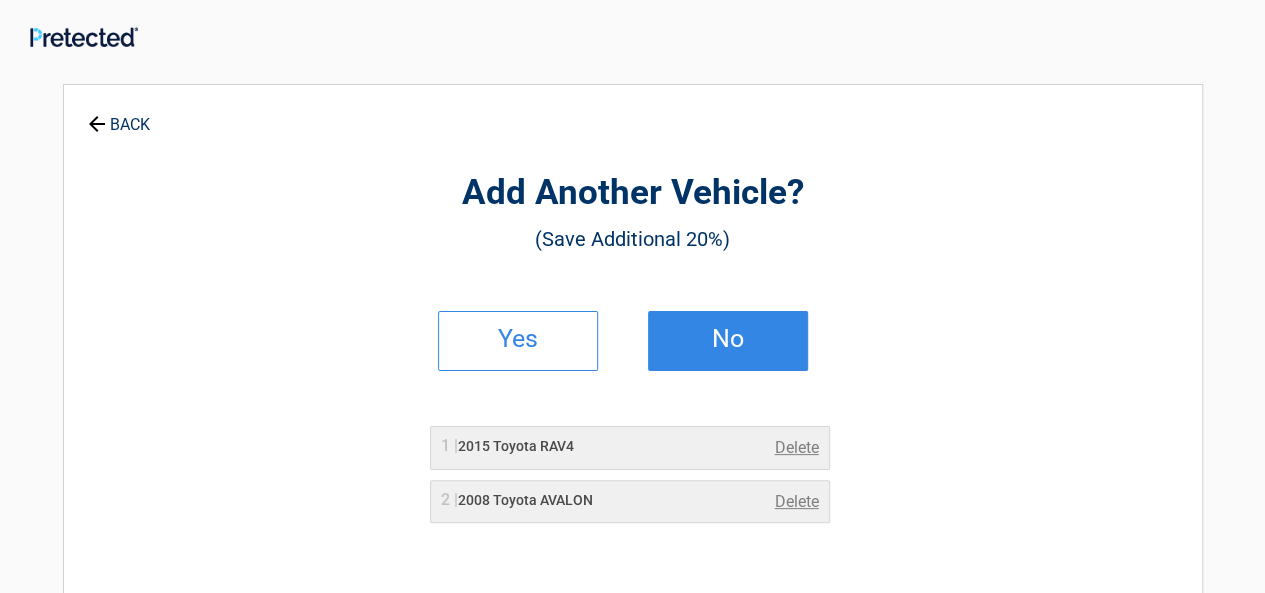 click on "No" at bounding box center [728, 339] 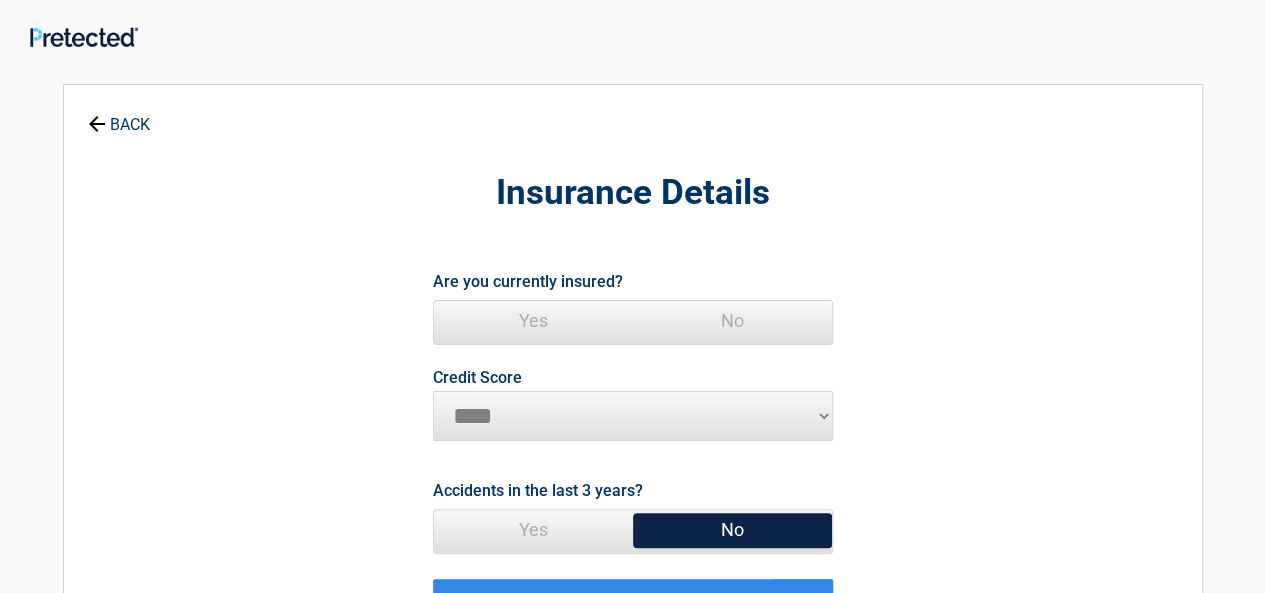 click on "*********
****
*******
****" at bounding box center (633, 416) 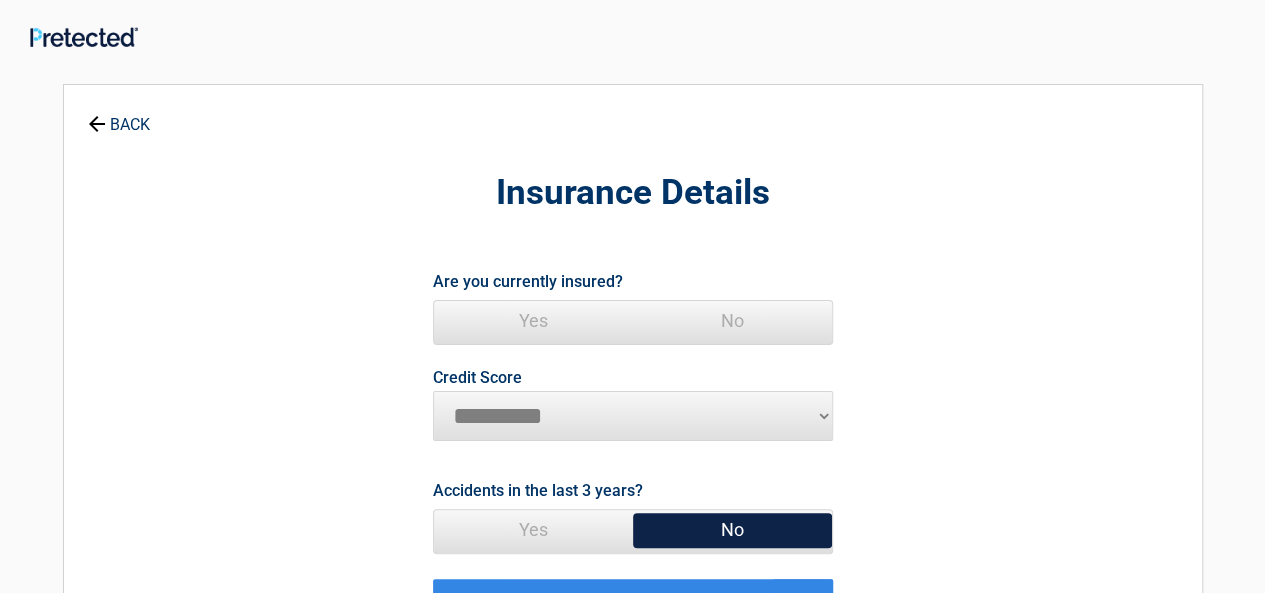 click on "*********
****
*******
****" at bounding box center [633, 416] 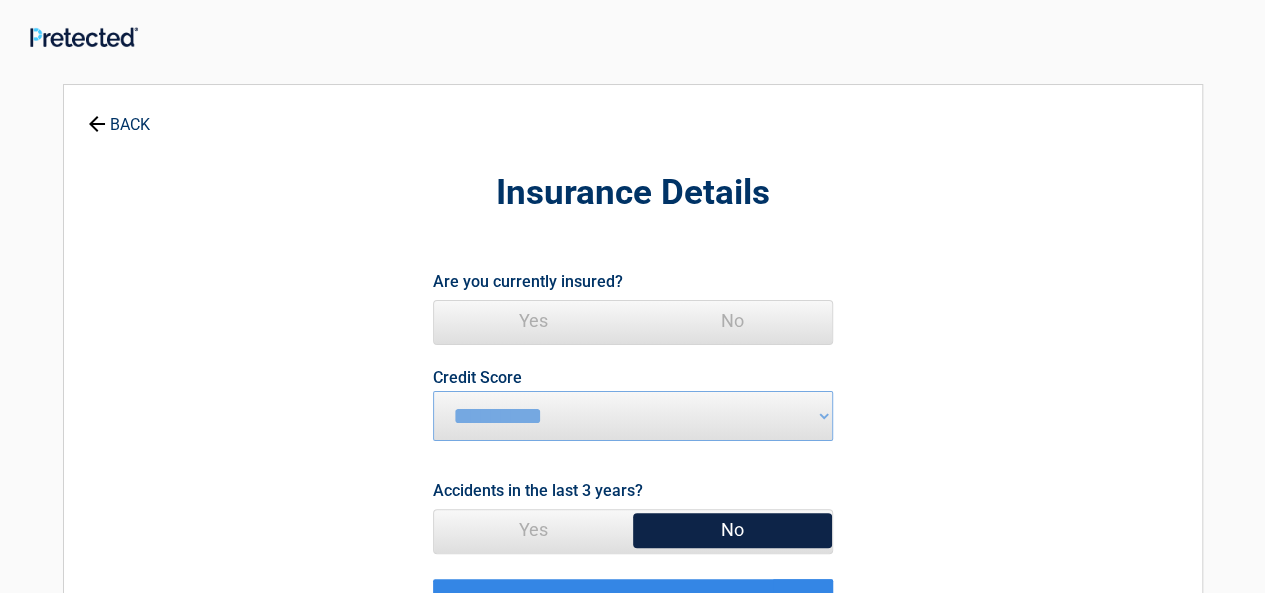 click on "Yes" at bounding box center [533, 321] 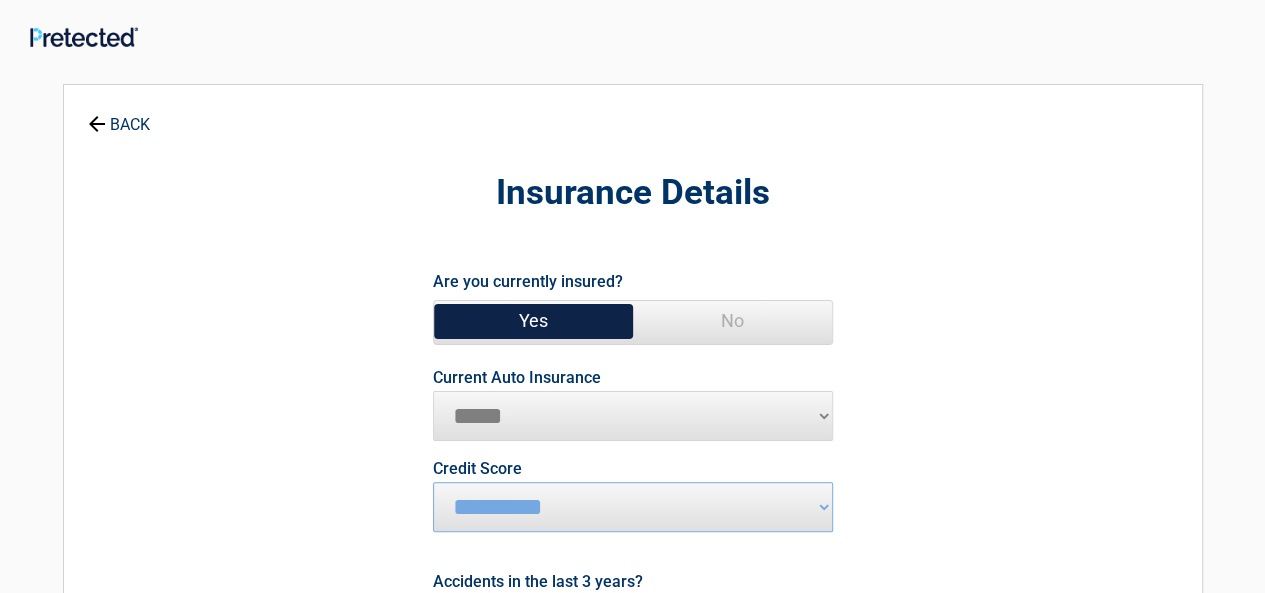 click on "**********" at bounding box center (633, 416) 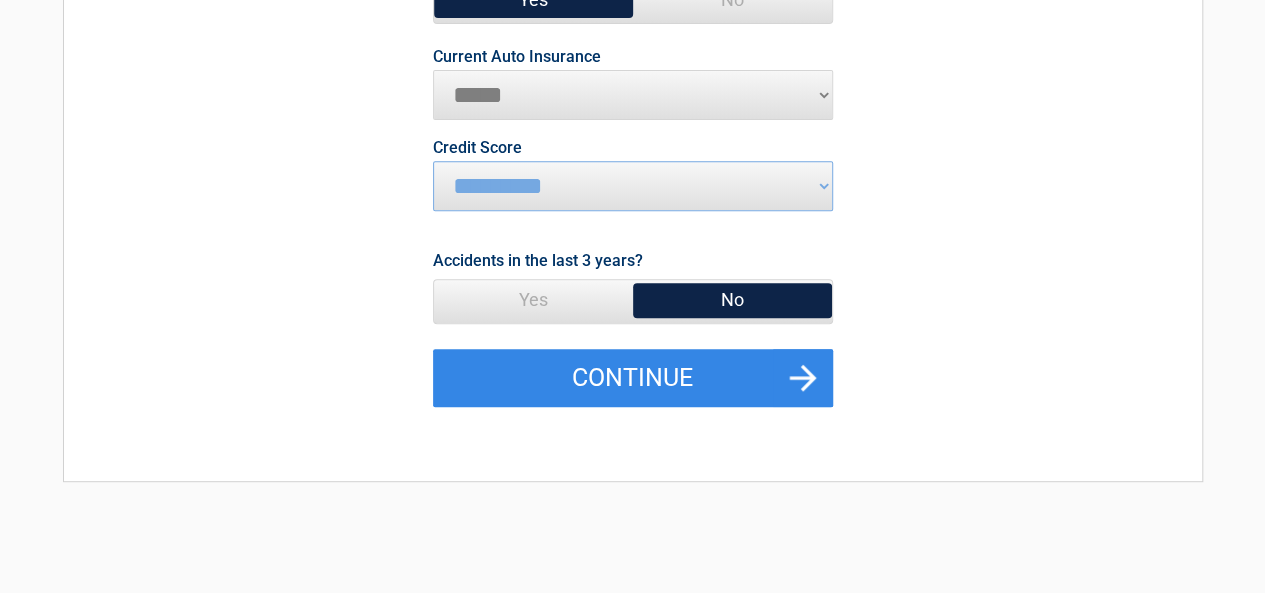 scroll, scrollTop: 328, scrollLeft: 0, axis: vertical 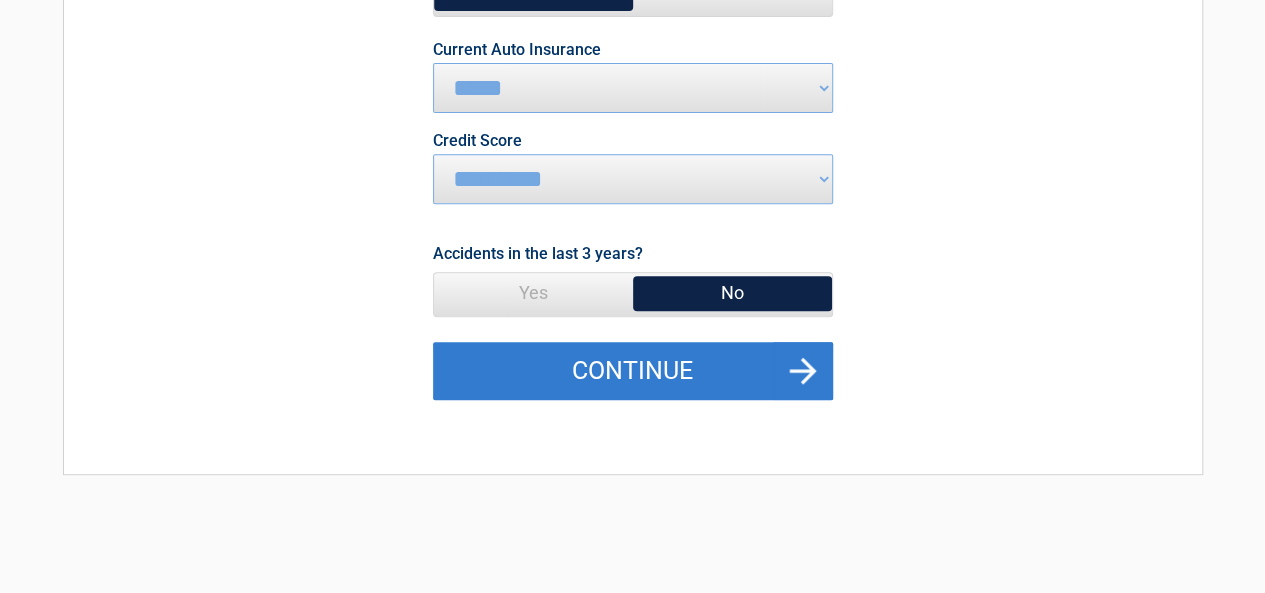 click on "Continue" at bounding box center (633, 371) 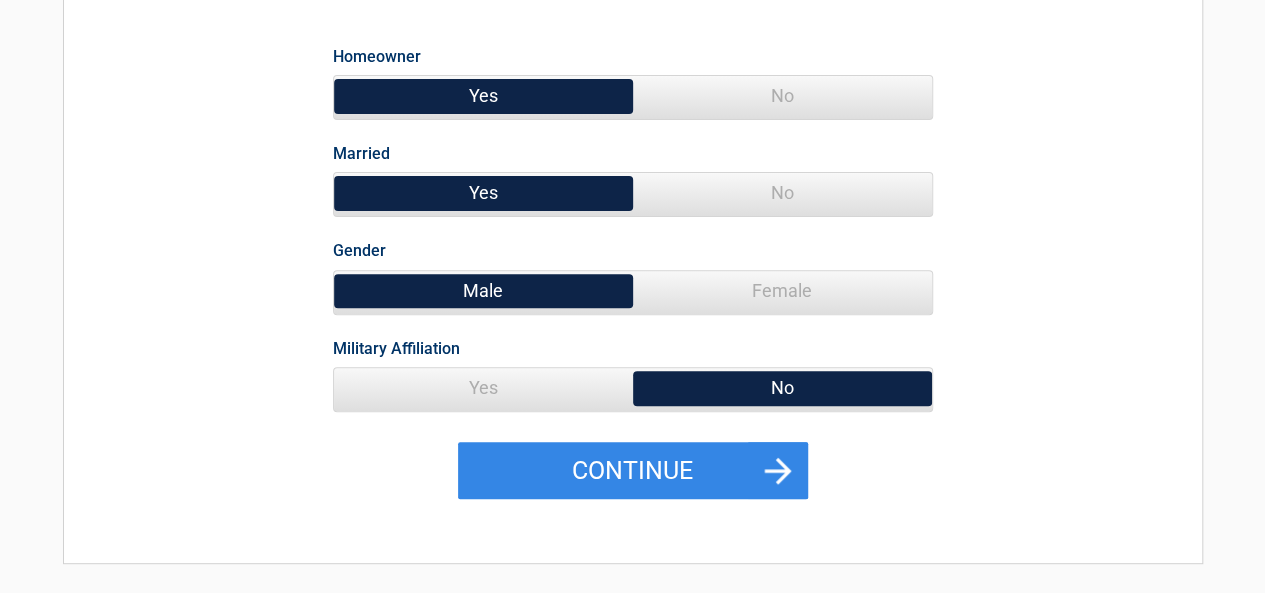 scroll, scrollTop: 0, scrollLeft: 0, axis: both 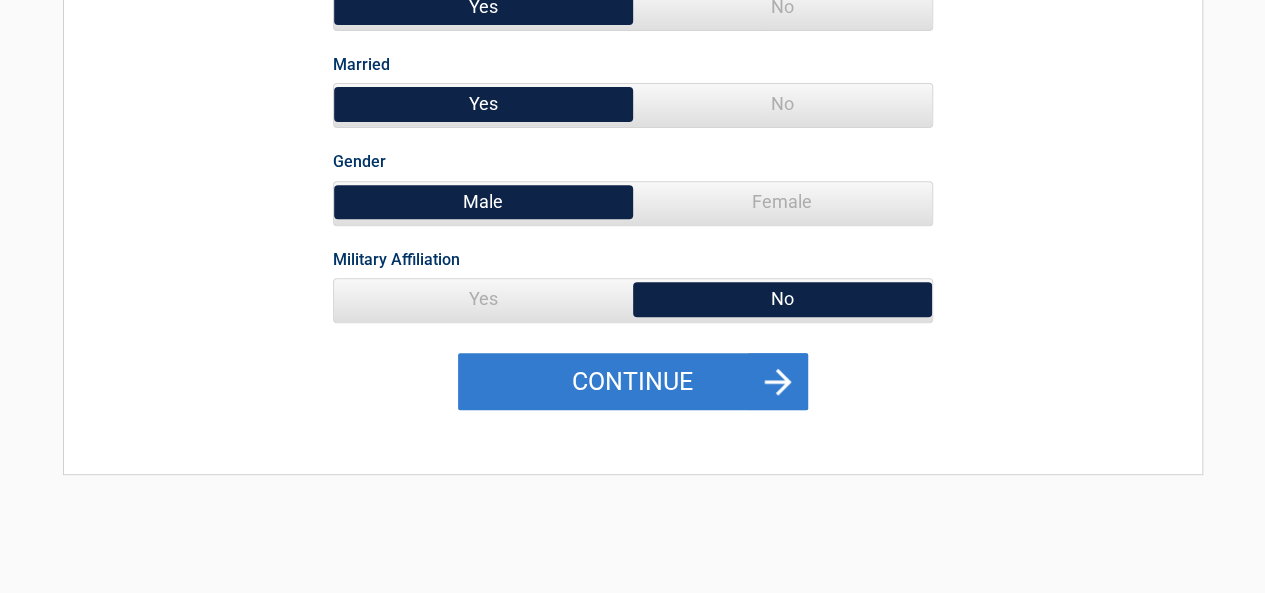 drag, startPoint x: 689, startPoint y: 373, endPoint x: 709, endPoint y: 373, distance: 20 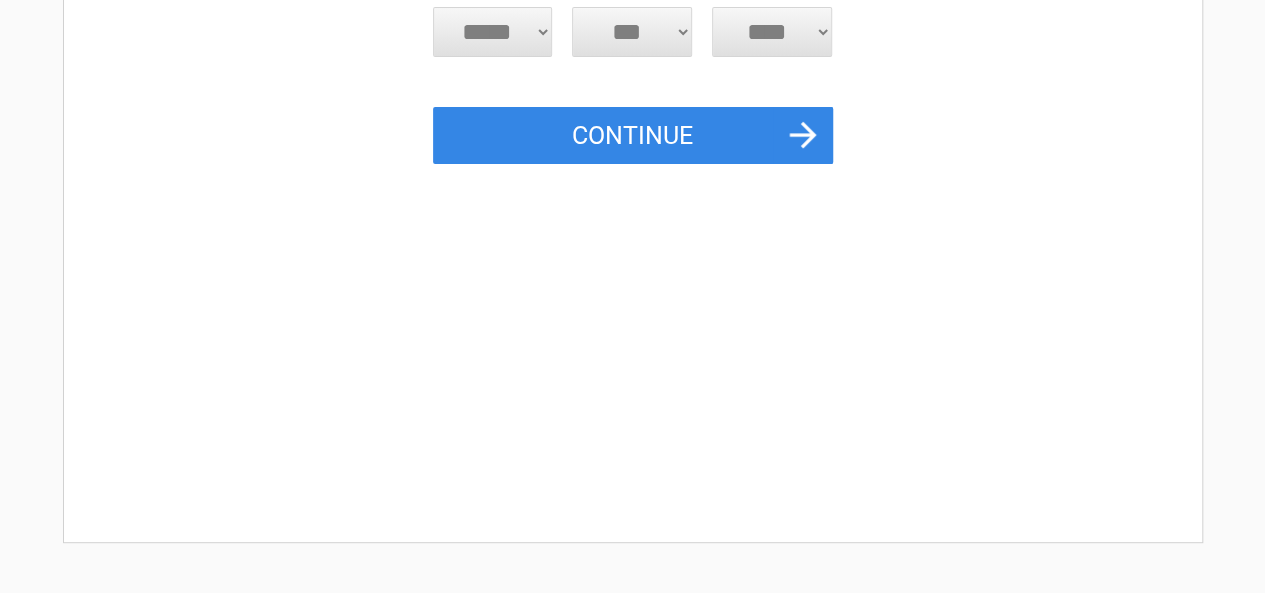 scroll, scrollTop: 0, scrollLeft: 0, axis: both 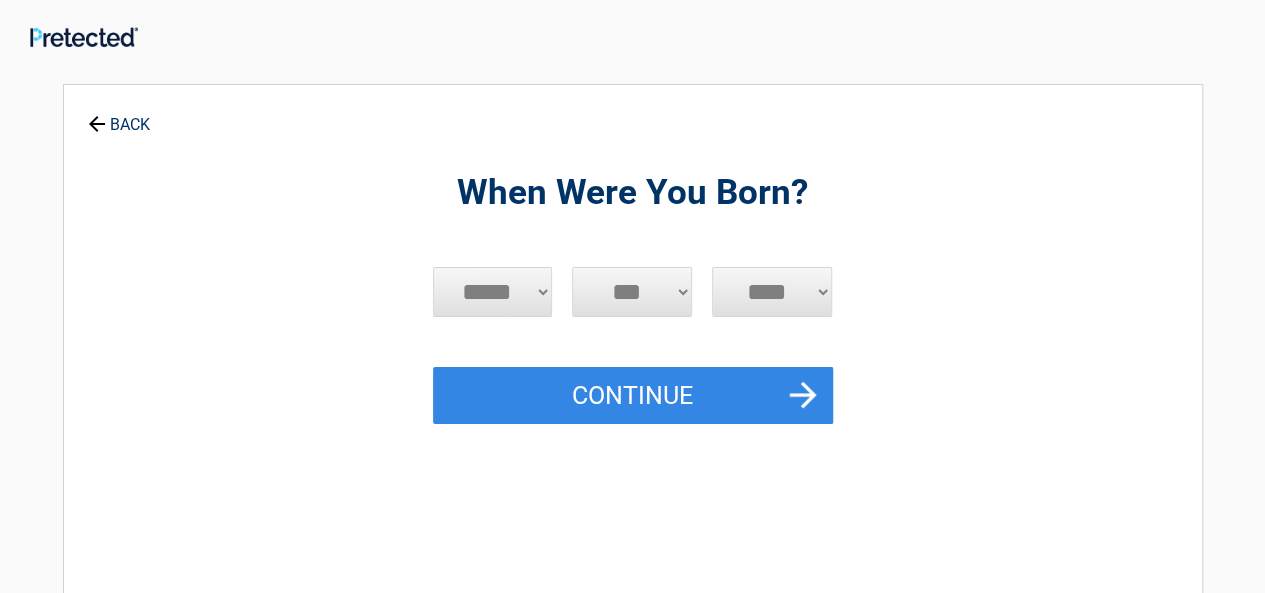 click on "*****
***
***
***
***
***
***
***
***
***
***
***
***" at bounding box center (493, 292) 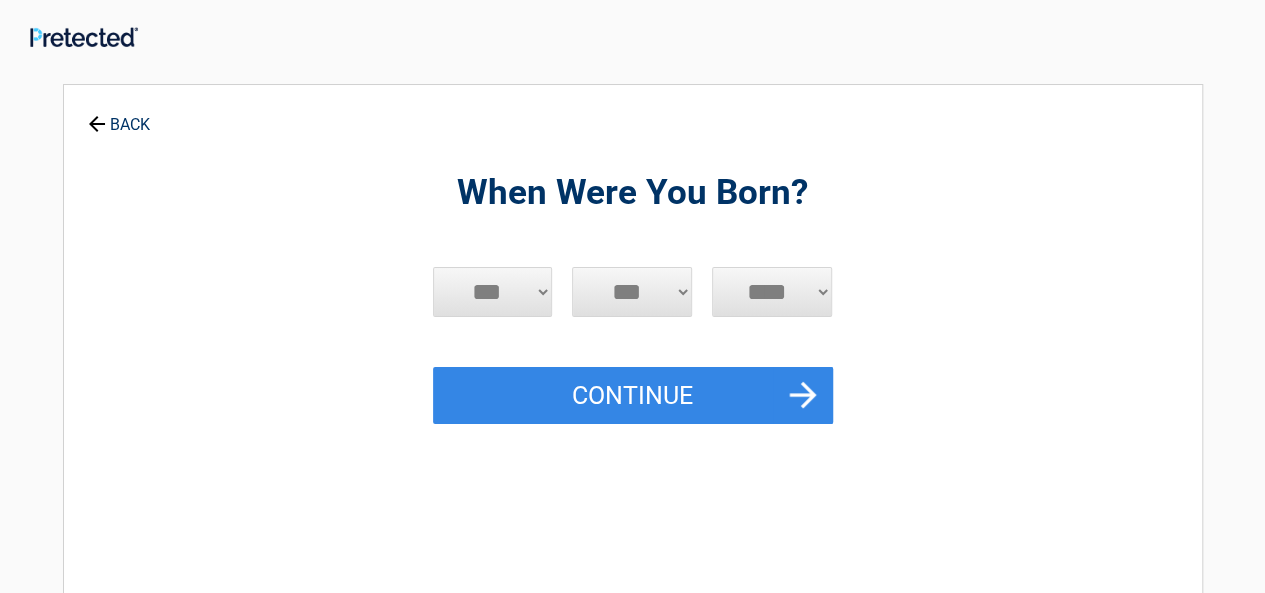 click on "*****
***
***
***
***
***
***
***
***
***
***
***
***" at bounding box center [493, 292] 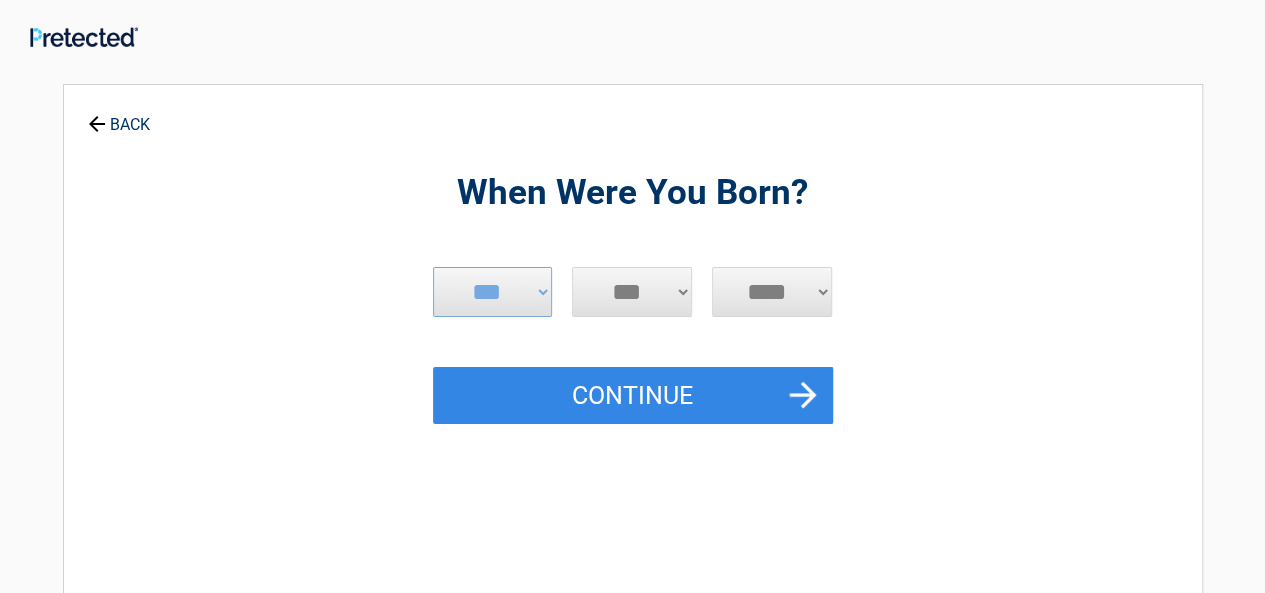 click on "*** * * * * * * * * * ** ** ** ** ** ** ** ** ** ** ** ** ** ** ** ** ** ** ** ** **" at bounding box center (632, 292) 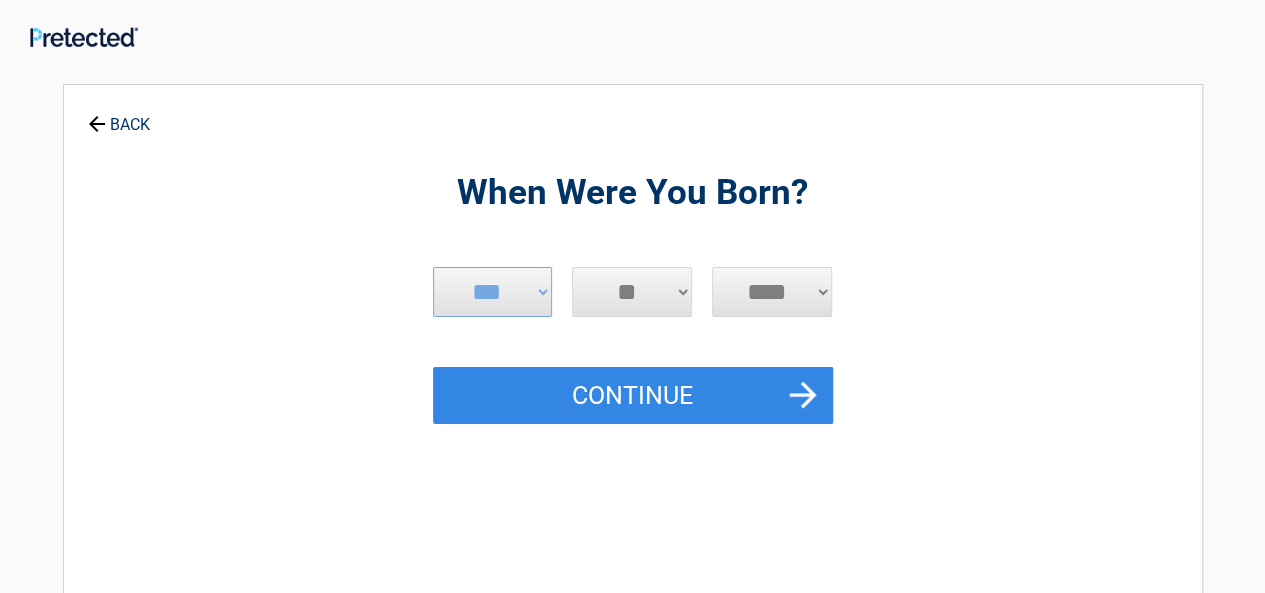 click on "*** * * * * * * * * * ** ** ** ** ** ** ** ** ** ** ** ** ** ** ** ** ** ** ** ** **" at bounding box center (632, 292) 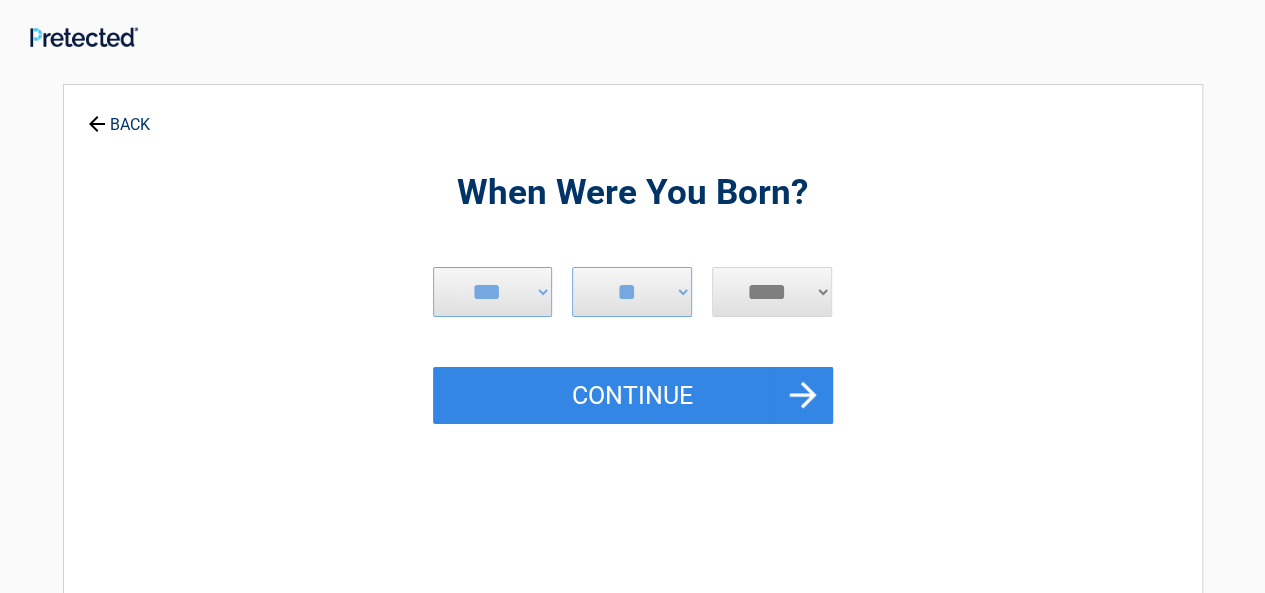 select on "****" 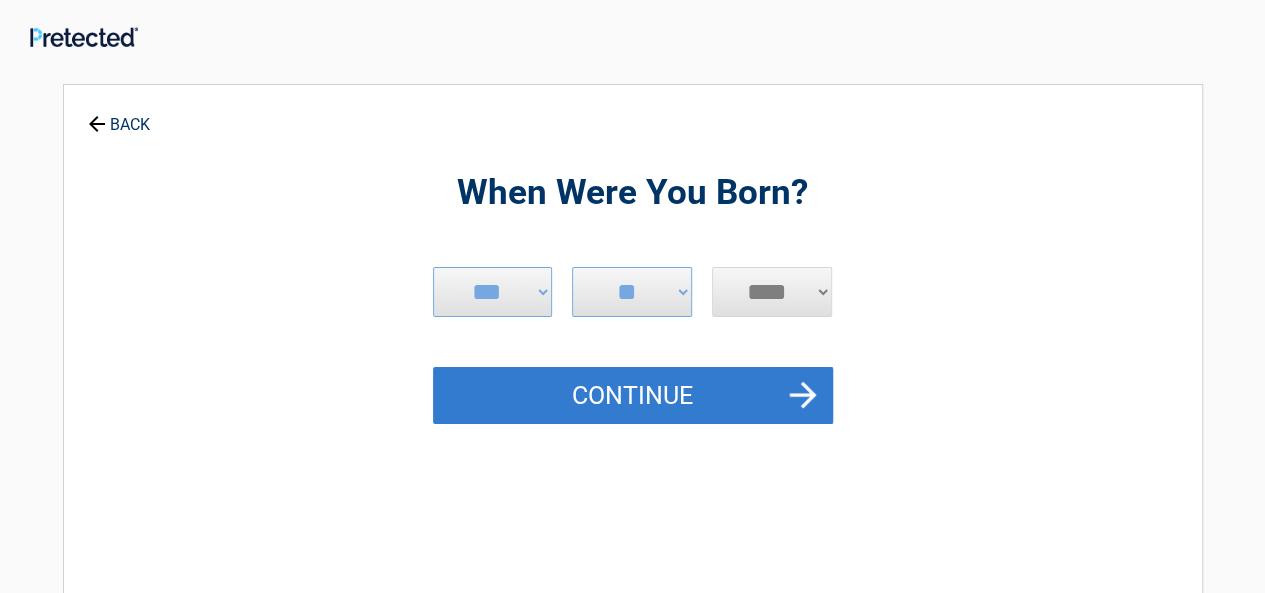 click on "Continue" at bounding box center (633, 396) 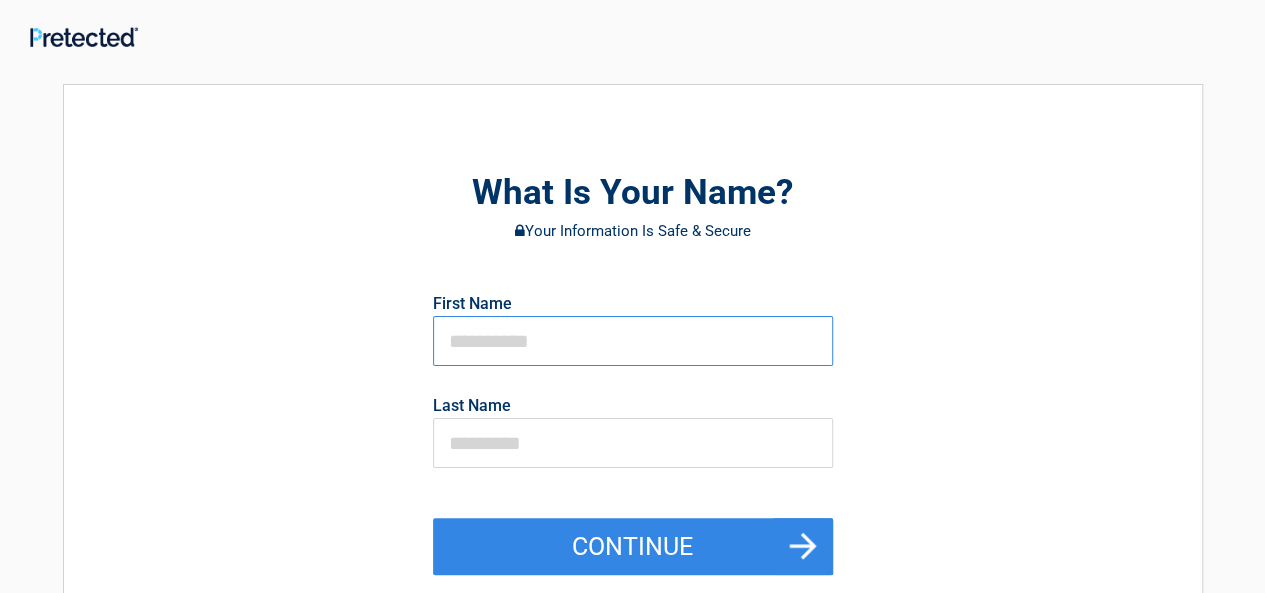 click at bounding box center [633, 341] 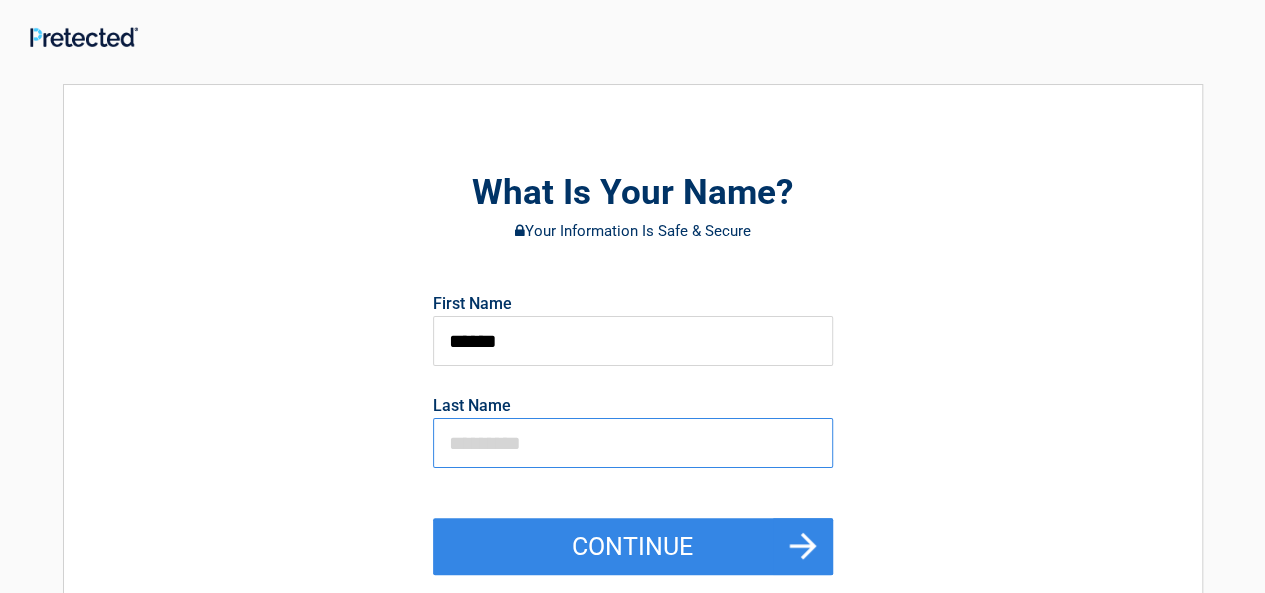 type on "*****" 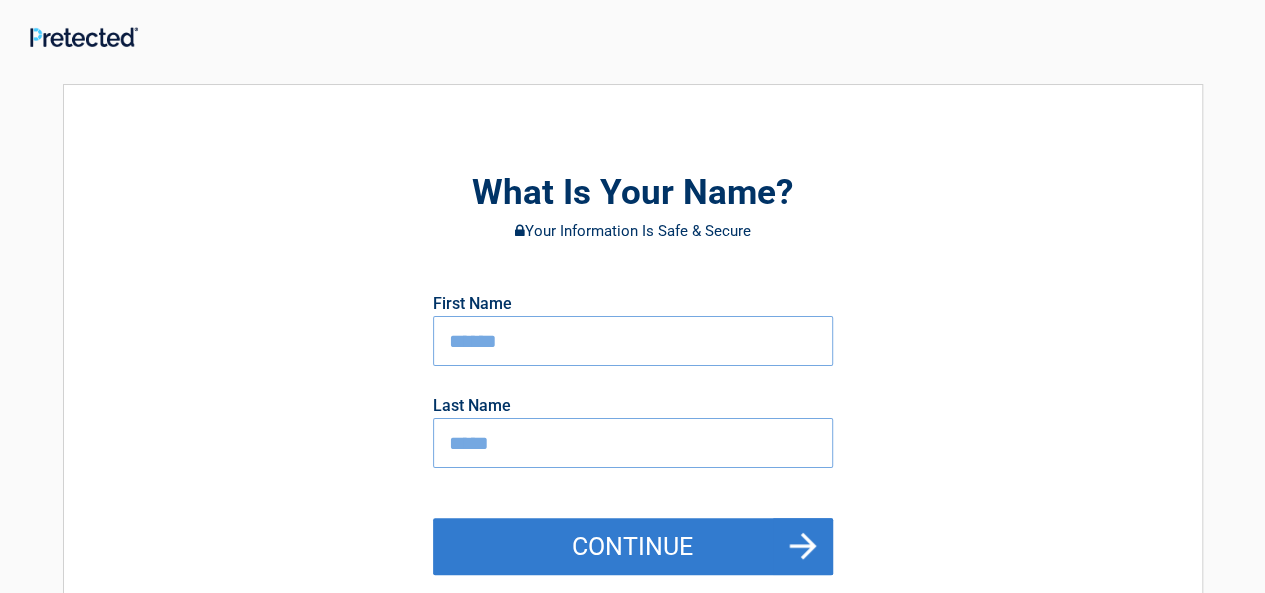 click on "Continue" at bounding box center [633, 547] 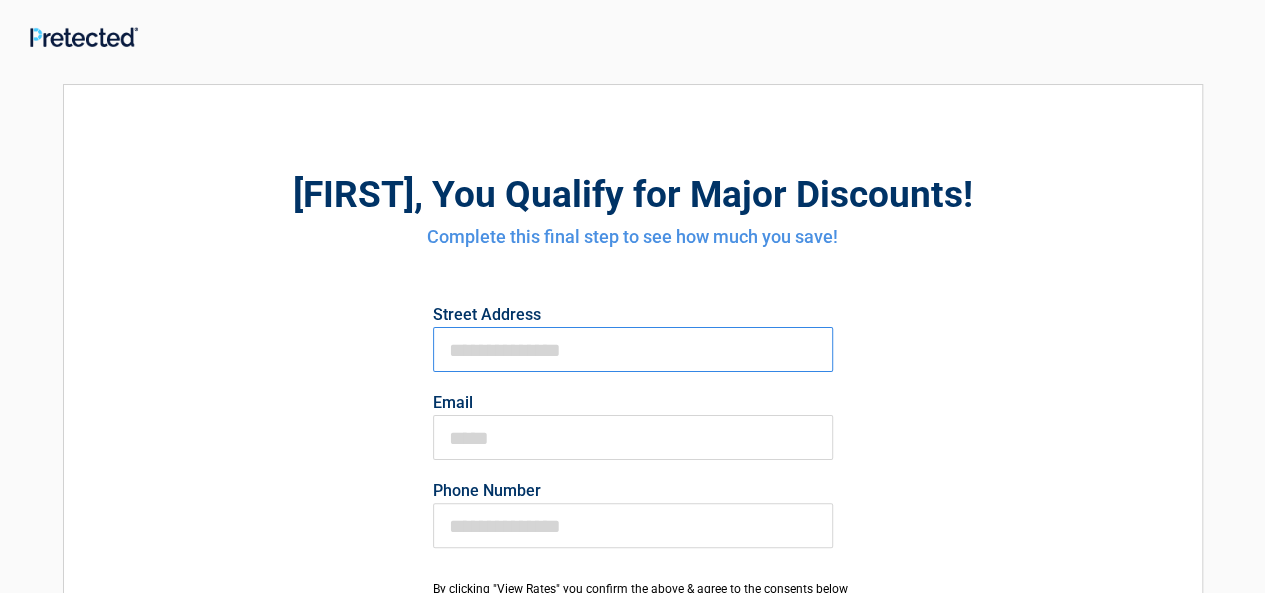 click on "First Name" at bounding box center [633, 349] 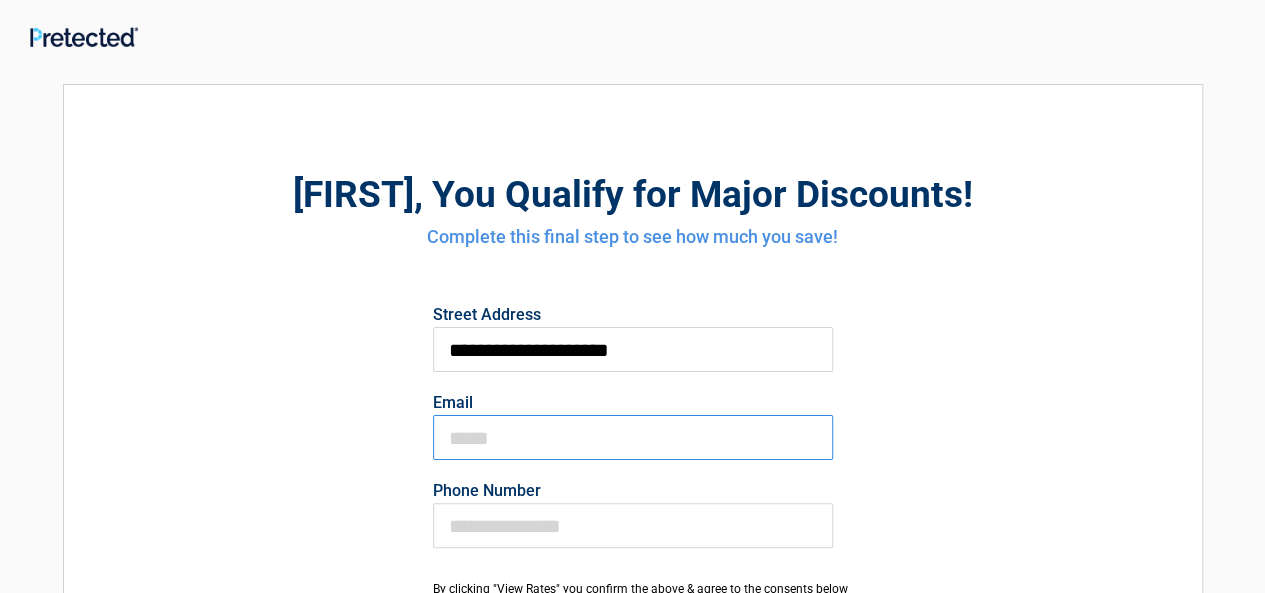 type on "**********" 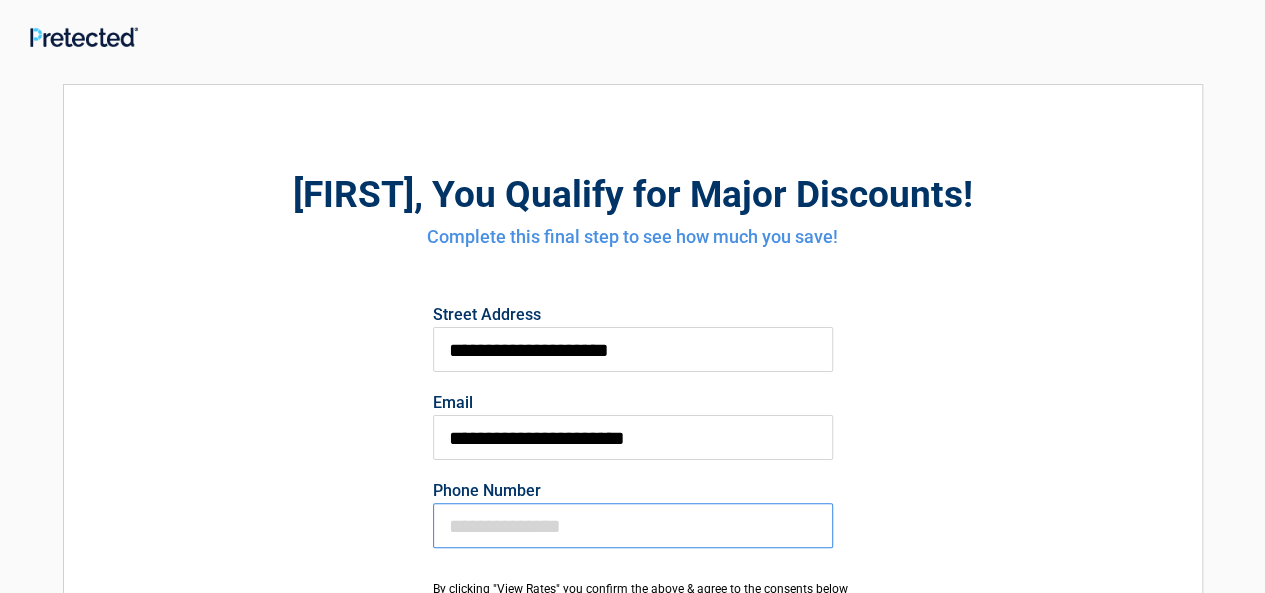 type on "**********" 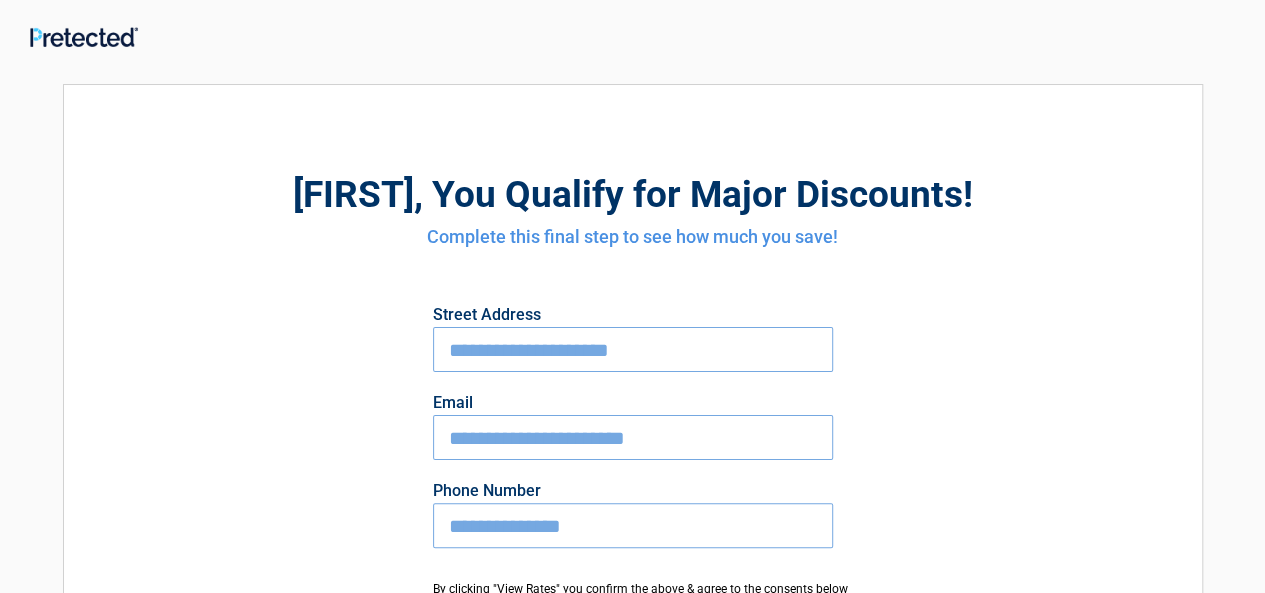 drag, startPoint x: 855, startPoint y: 343, endPoint x: 1243, endPoint y: 72, distance: 473.27054 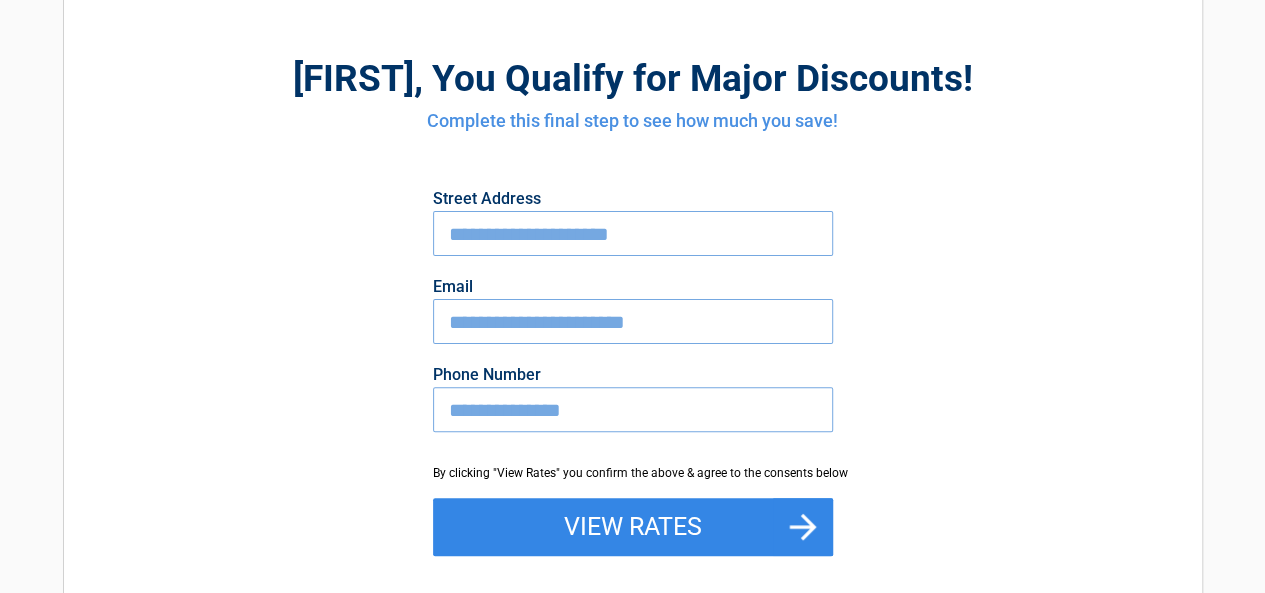 scroll, scrollTop: 144, scrollLeft: 0, axis: vertical 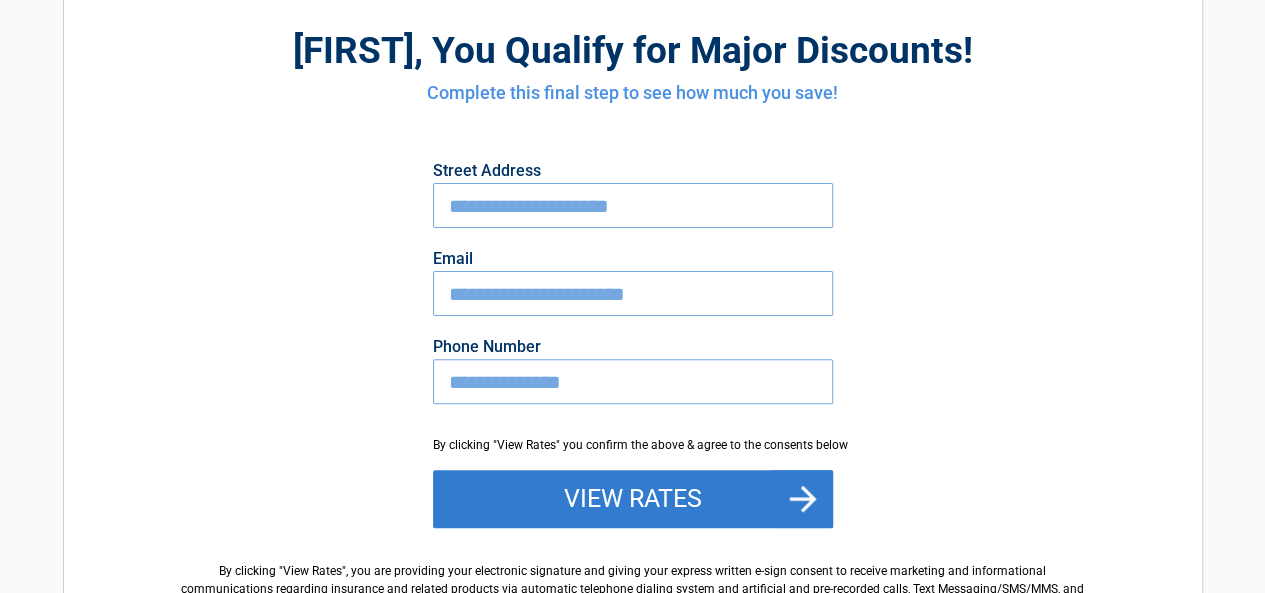 click on "View Rates" at bounding box center (633, 499) 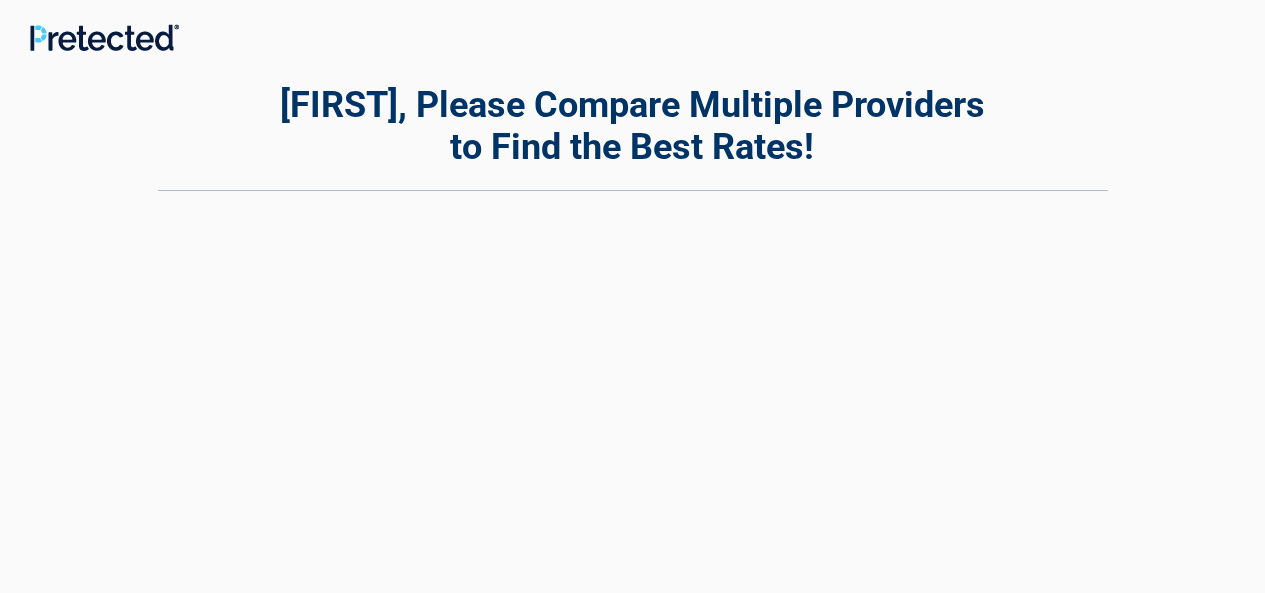 scroll, scrollTop: 0, scrollLeft: 0, axis: both 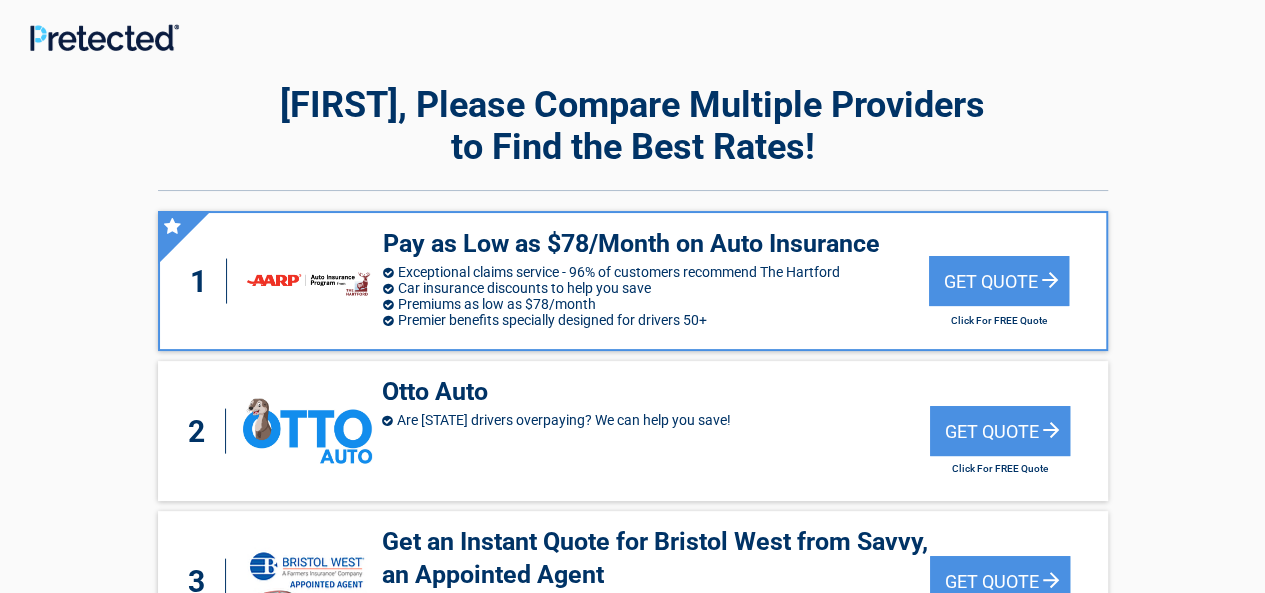 click on "2
Otto Auto
Are MI drivers overpaying? We can help you save!
Get Quote
Click For FREE Quote" at bounding box center (633, 431) 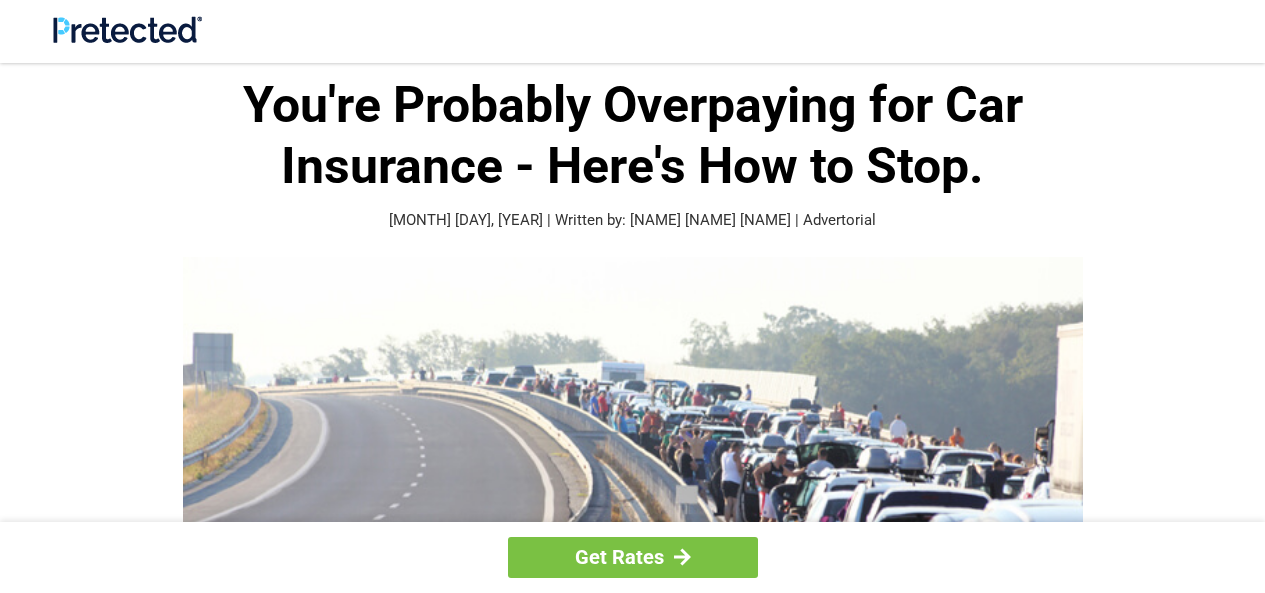 scroll, scrollTop: 0, scrollLeft: 0, axis: both 